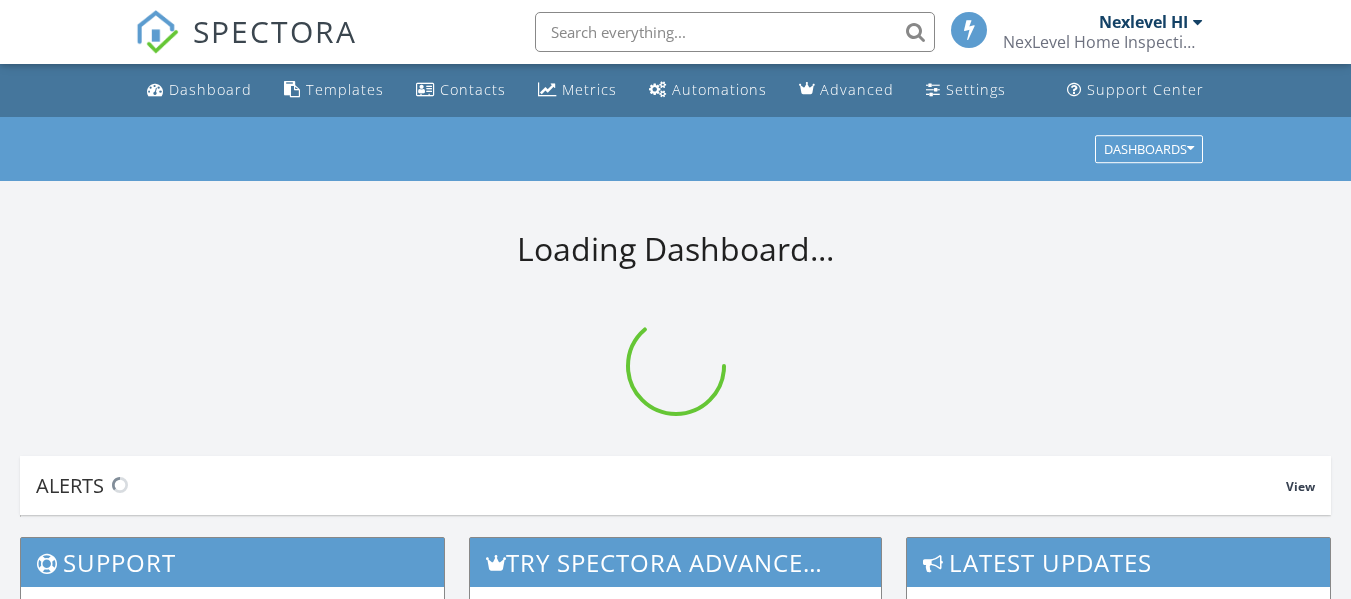scroll, scrollTop: 0, scrollLeft: 0, axis: both 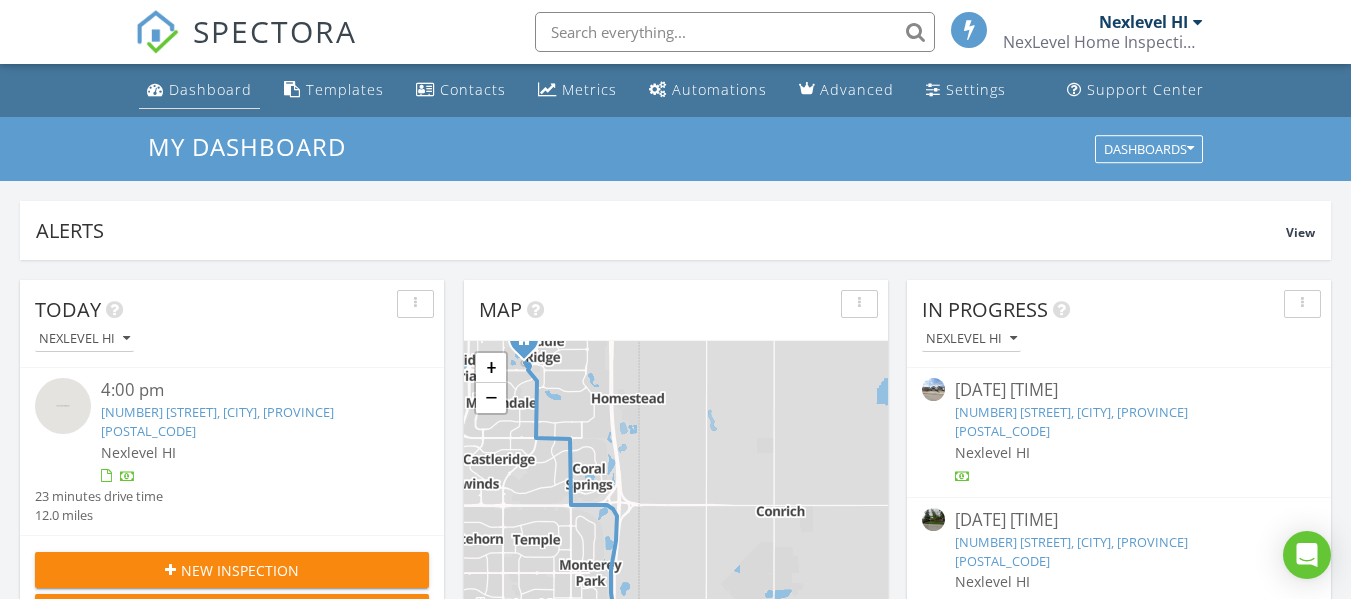click on "Dashboard" at bounding box center [210, 89] 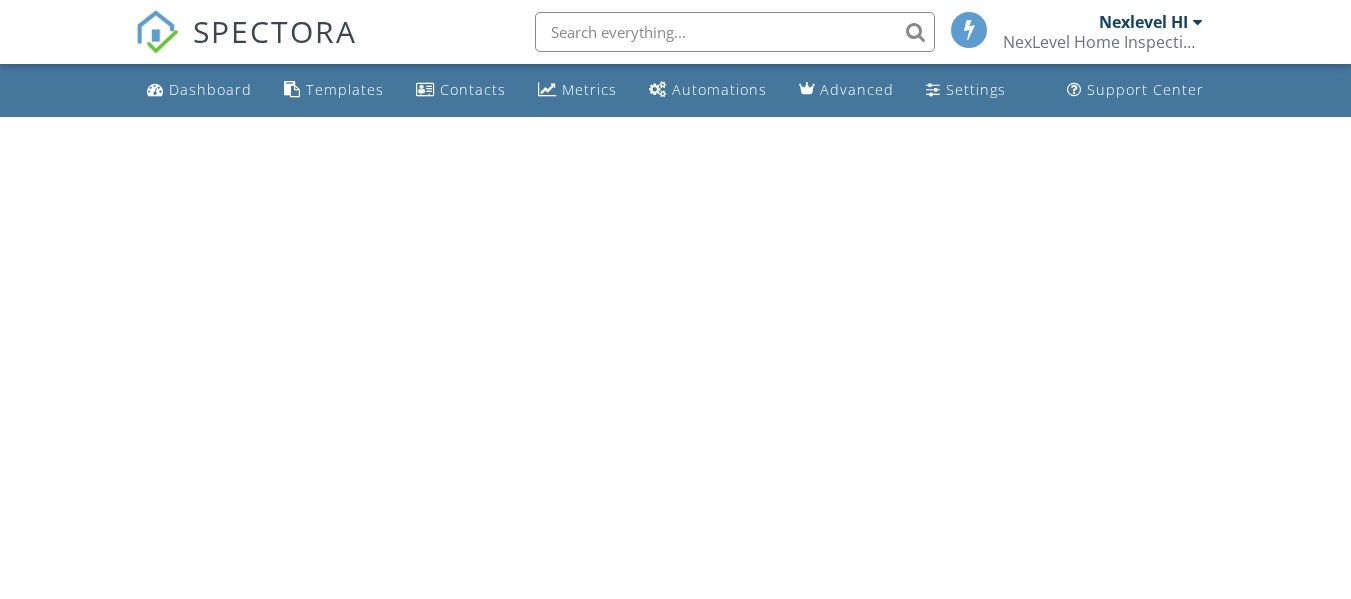 scroll, scrollTop: 0, scrollLeft: 0, axis: both 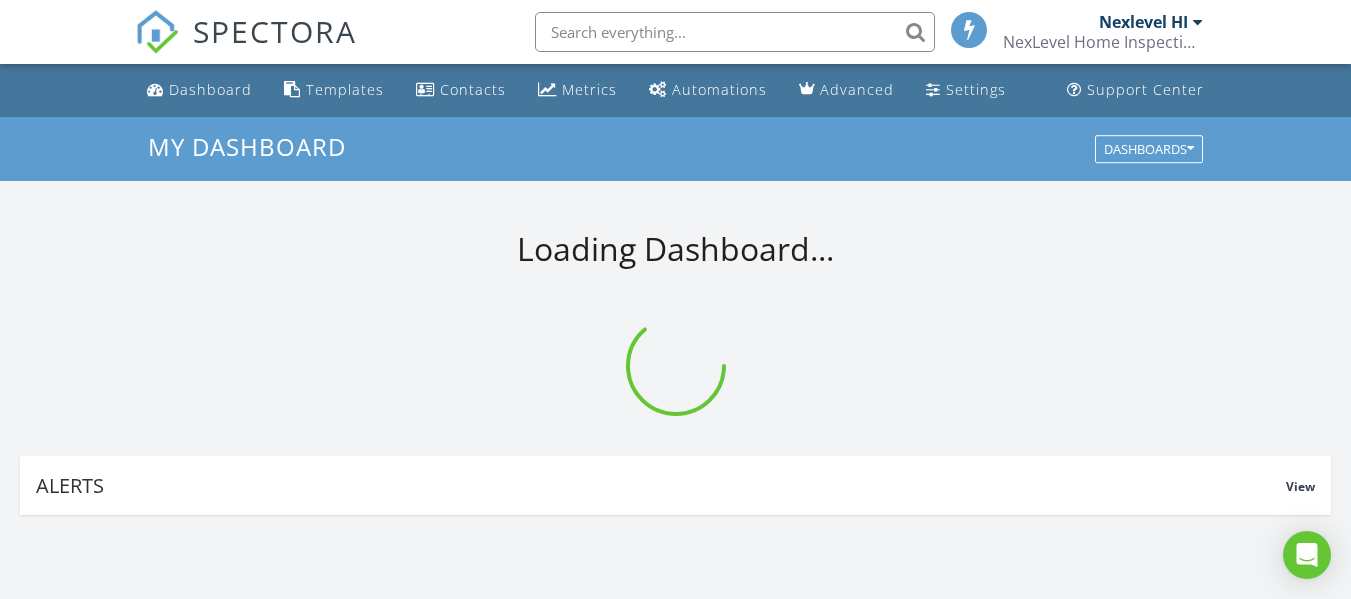 click on "Nexlevel HI" at bounding box center (1143, 22) 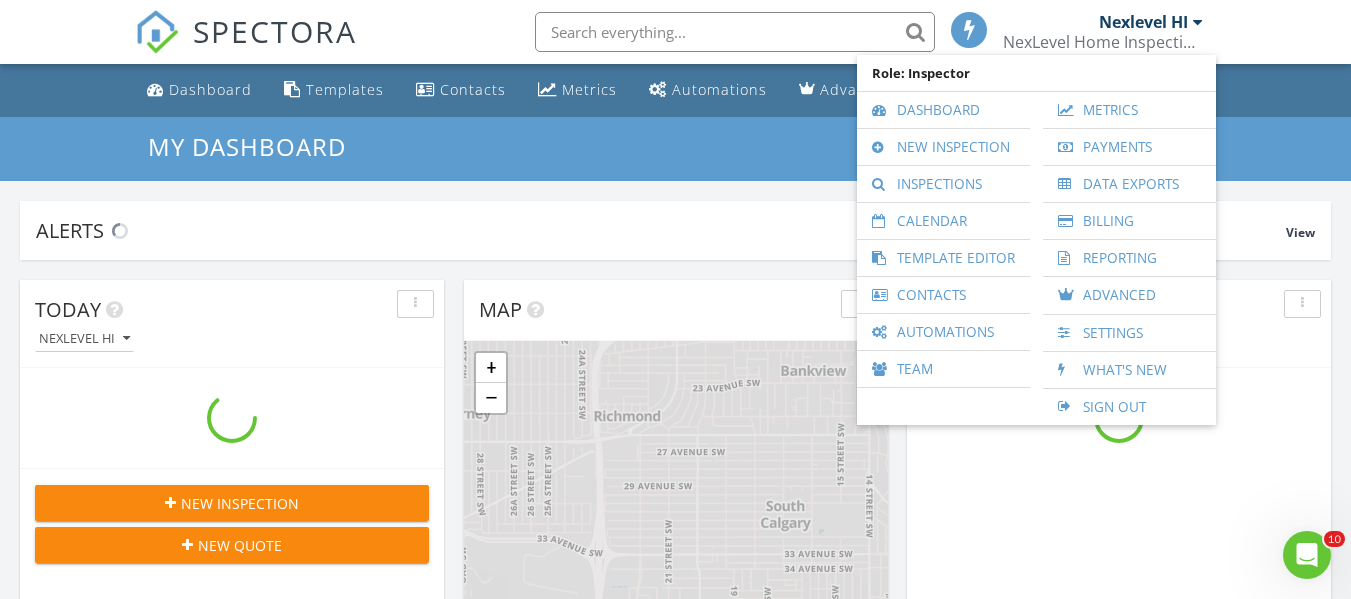 scroll, scrollTop: 0, scrollLeft: 0, axis: both 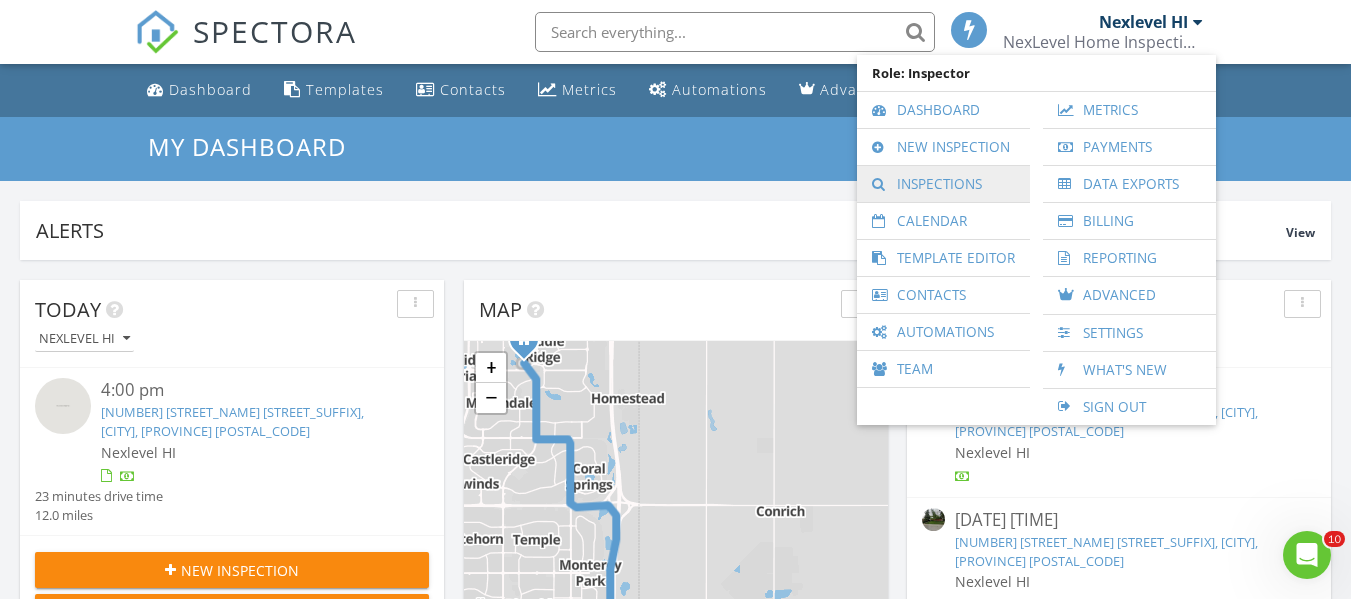 click on "Inspections" at bounding box center [943, 184] 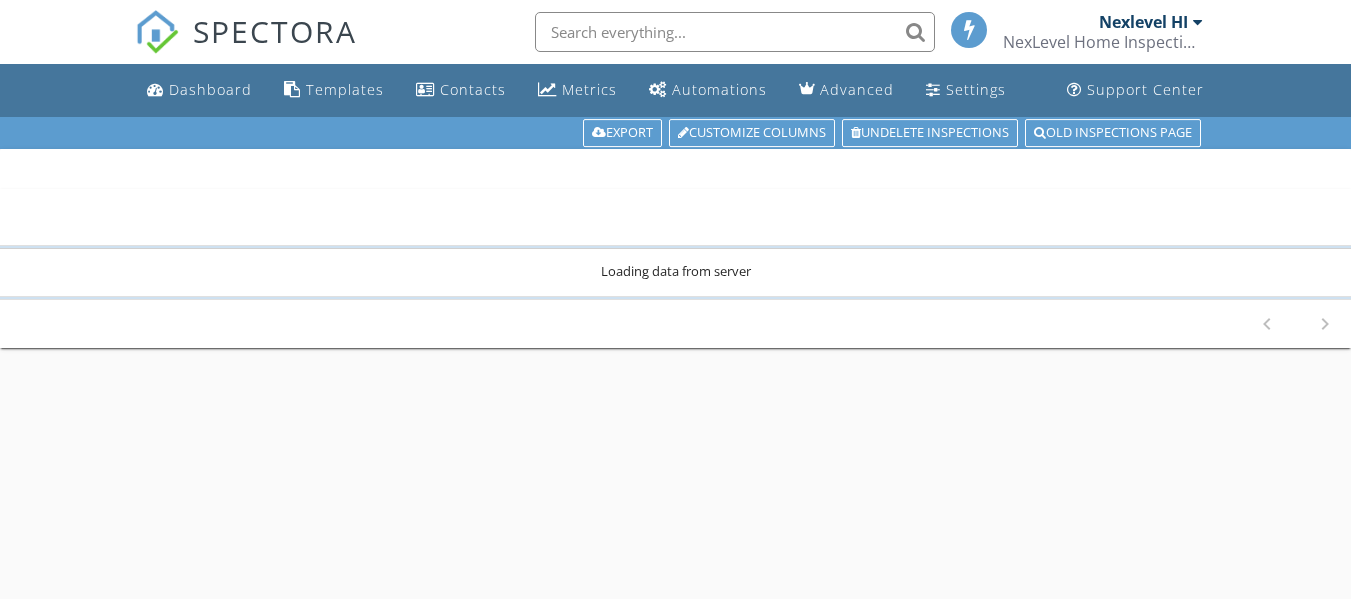 scroll, scrollTop: 0, scrollLeft: 0, axis: both 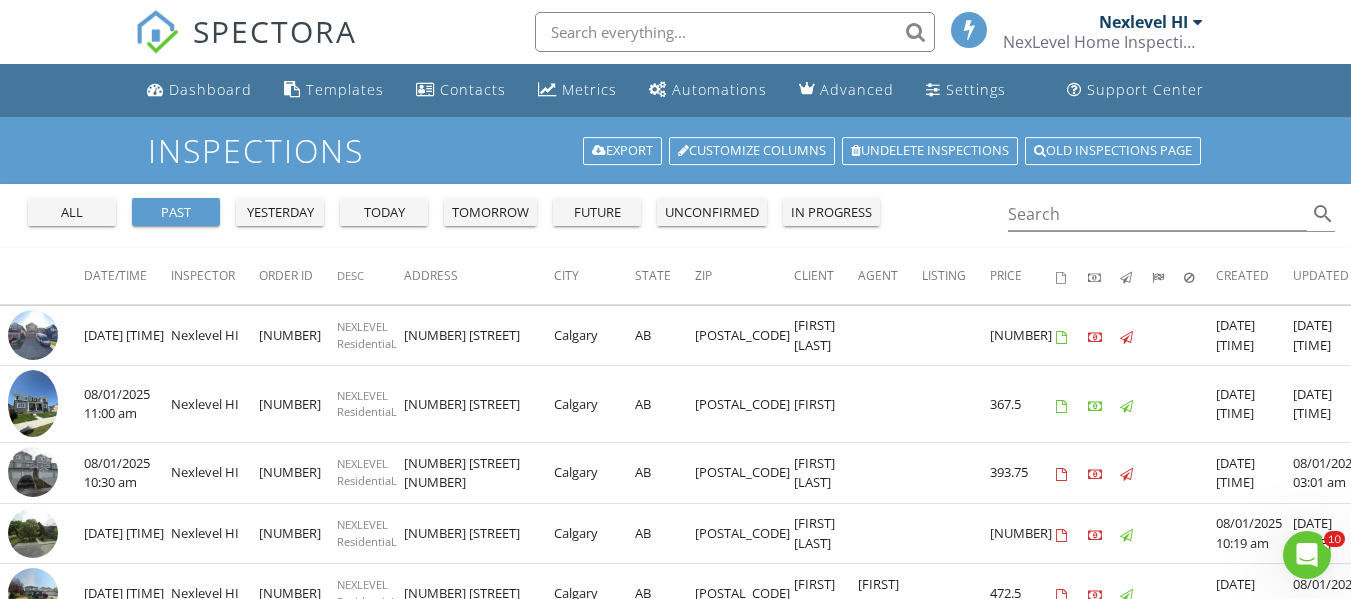 click on "past" at bounding box center (176, 213) 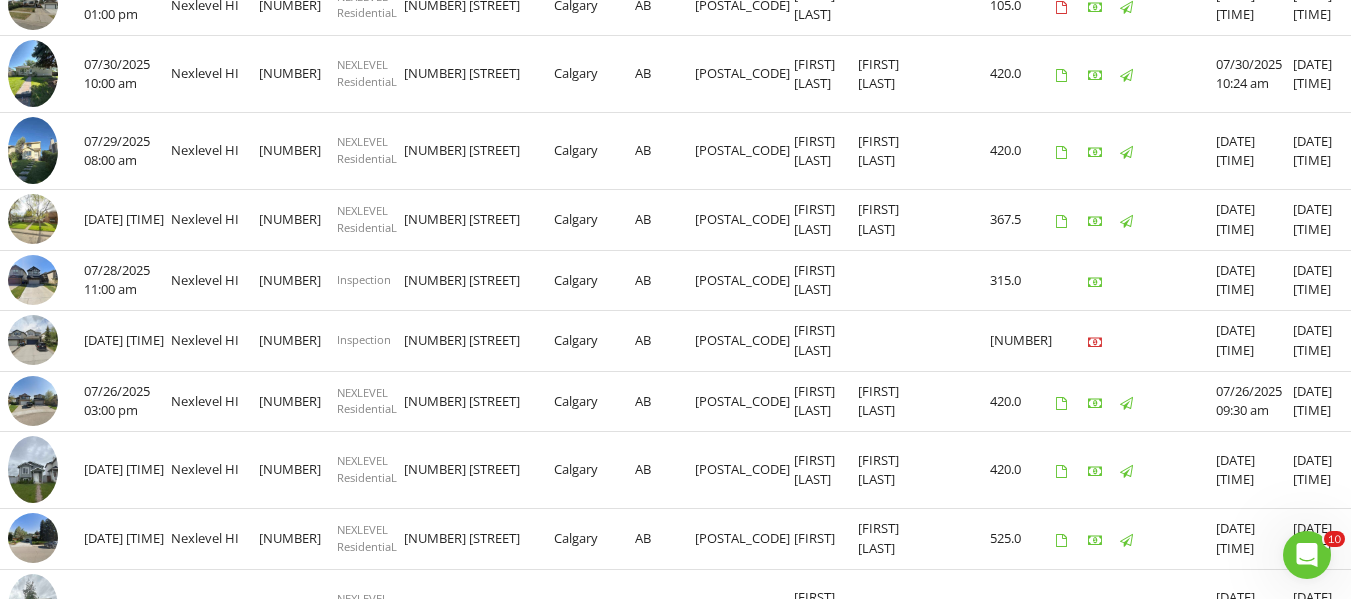 scroll, scrollTop: 900, scrollLeft: 0, axis: vertical 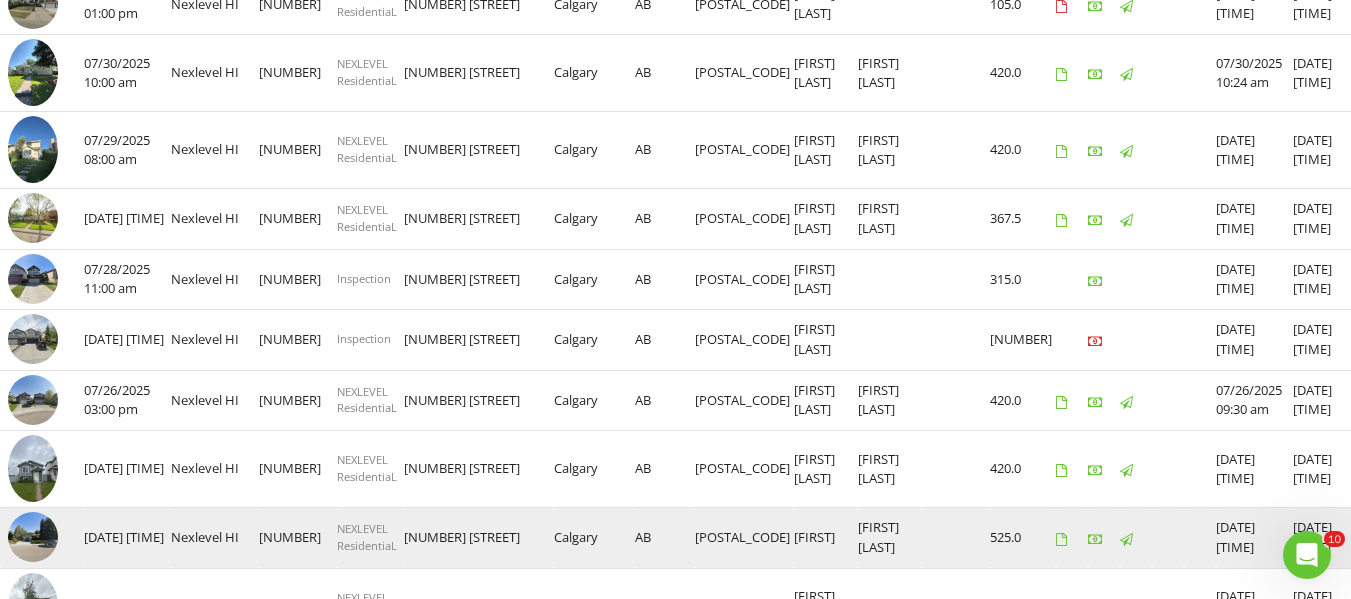 click at bounding box center (33, 537) 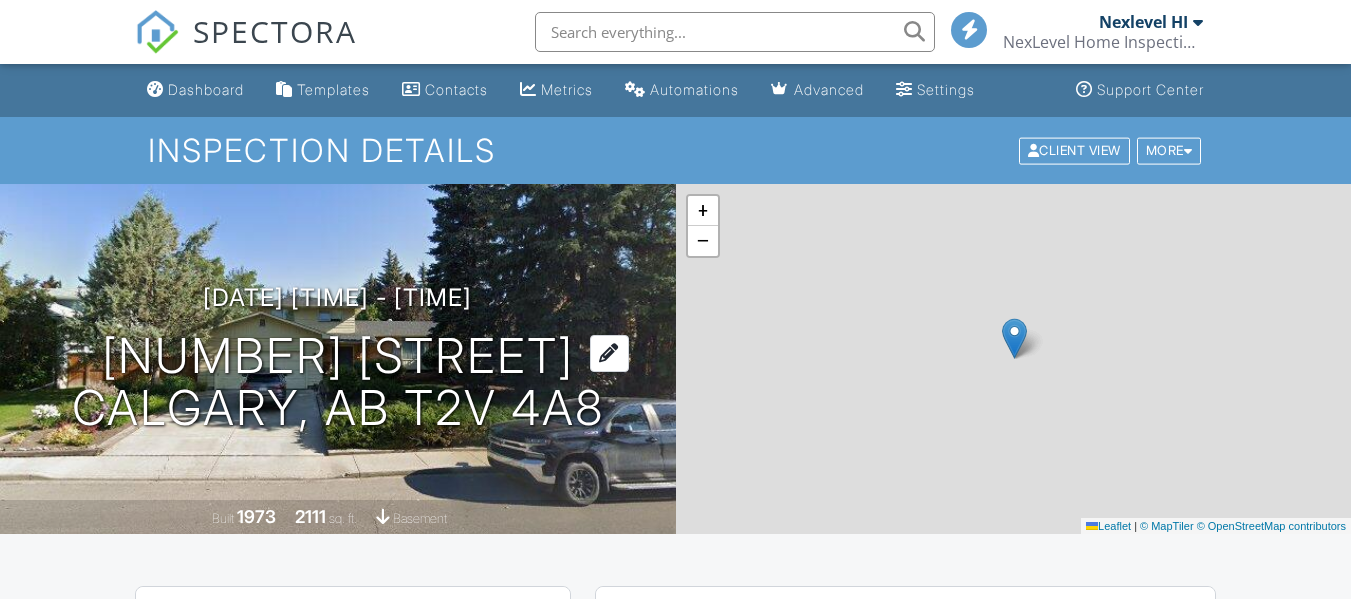 scroll, scrollTop: 0, scrollLeft: 0, axis: both 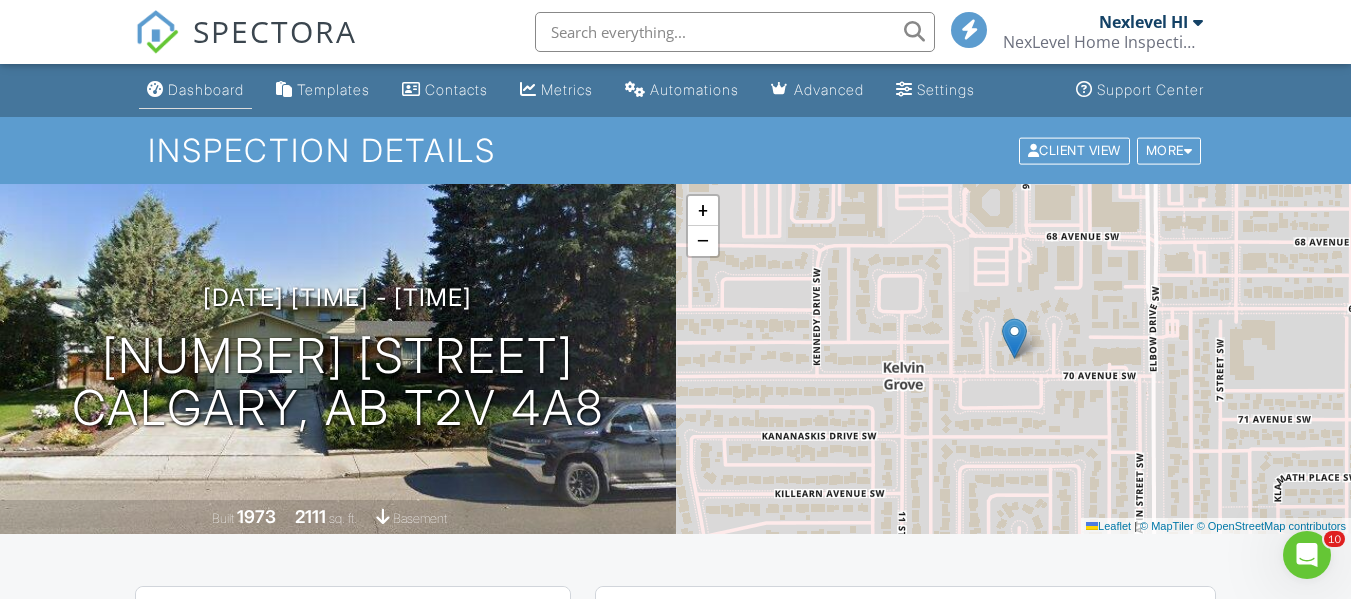 click on "Dashboard" at bounding box center (206, 89) 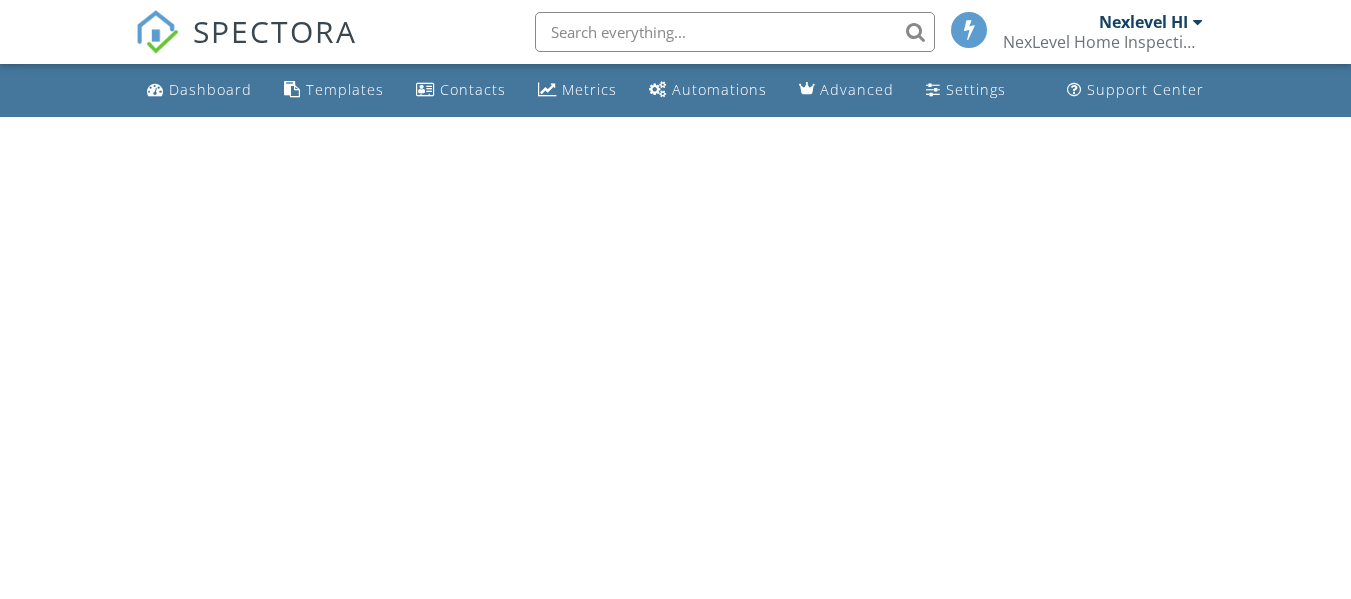 scroll, scrollTop: 0, scrollLeft: 0, axis: both 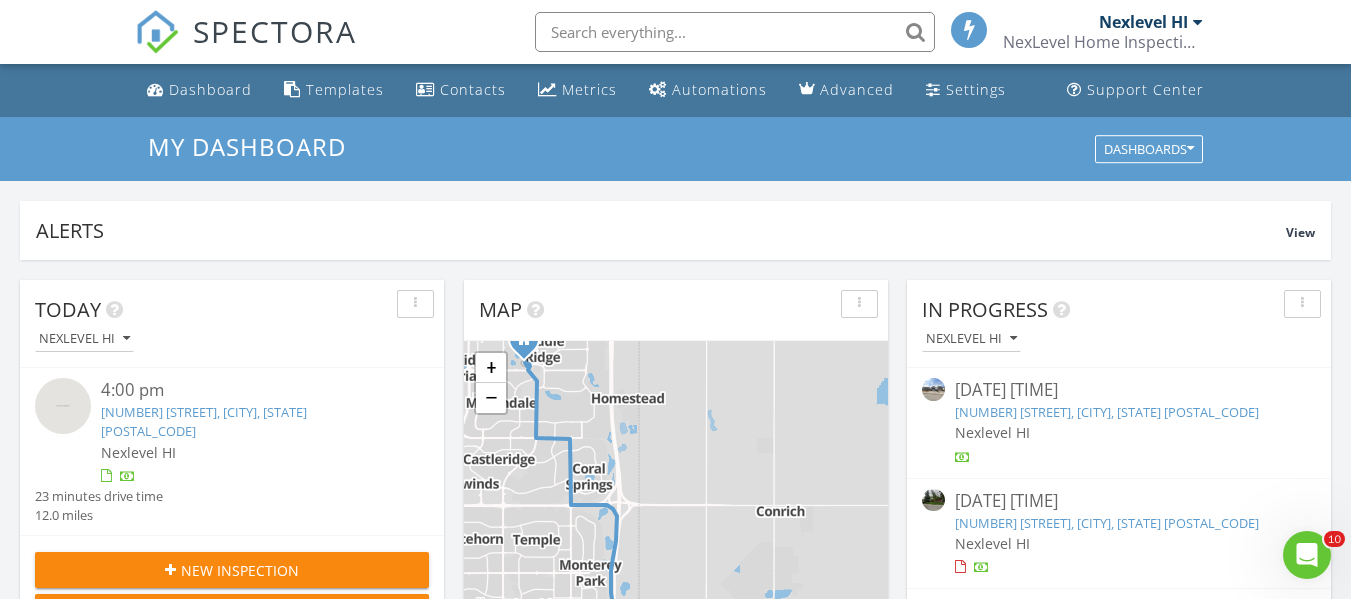 click on "New Inspection" at bounding box center [232, 570] 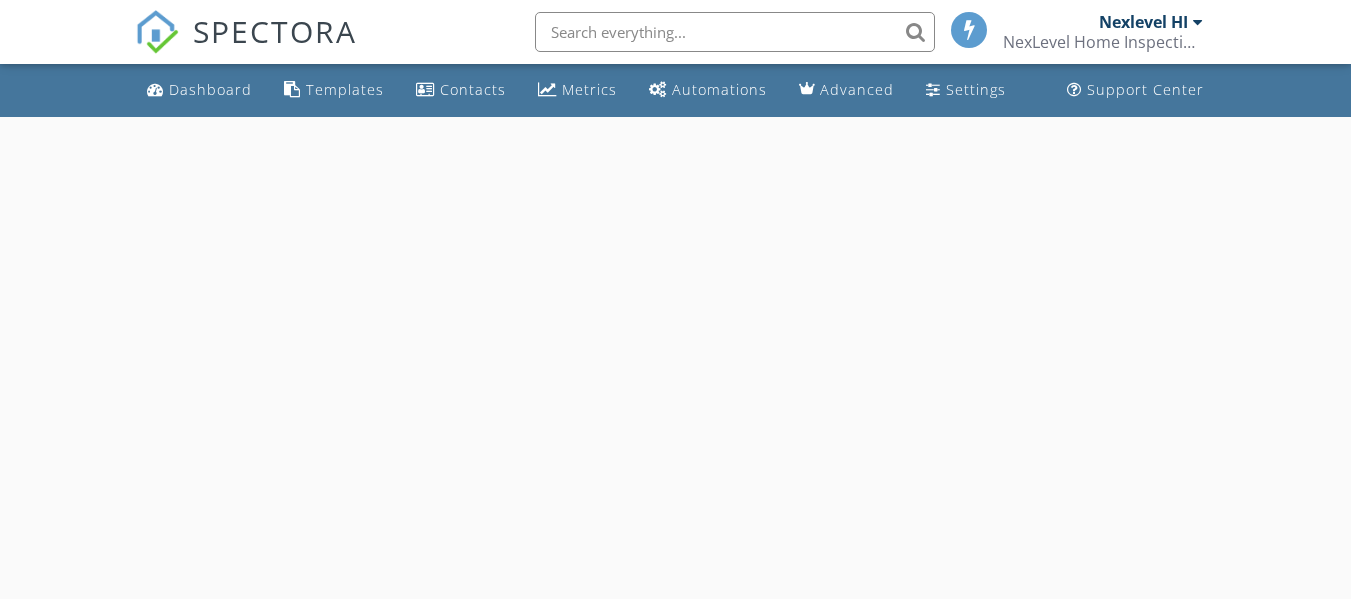 scroll, scrollTop: 0, scrollLeft: 0, axis: both 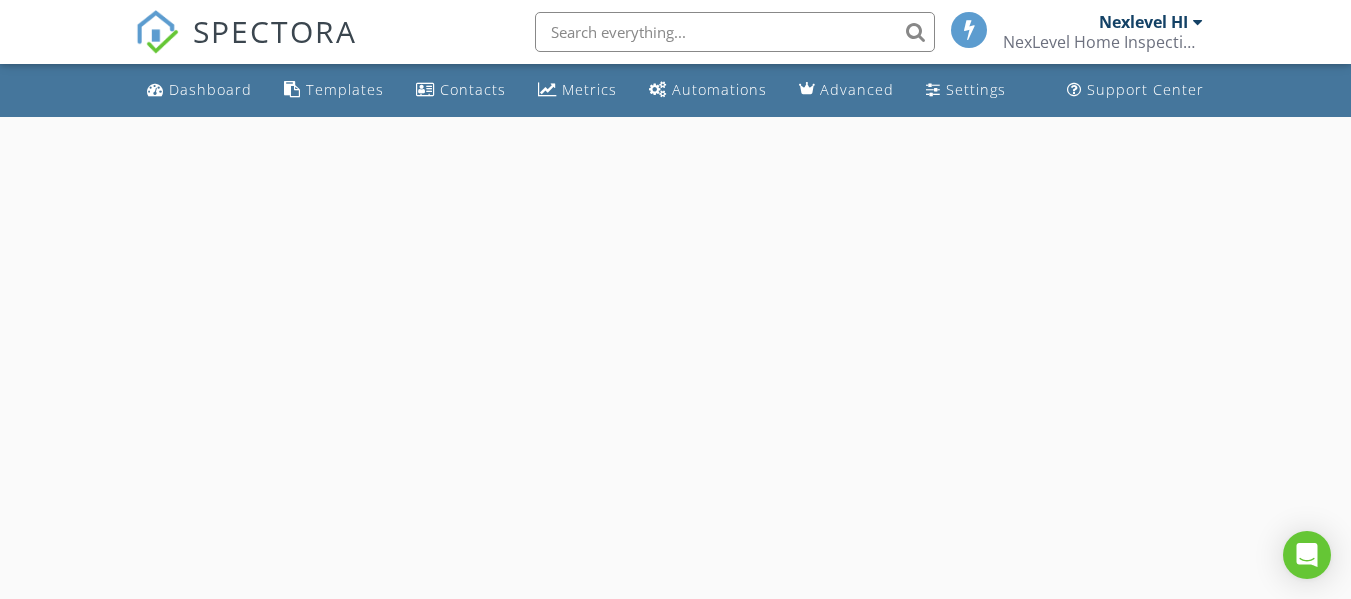 select on "7" 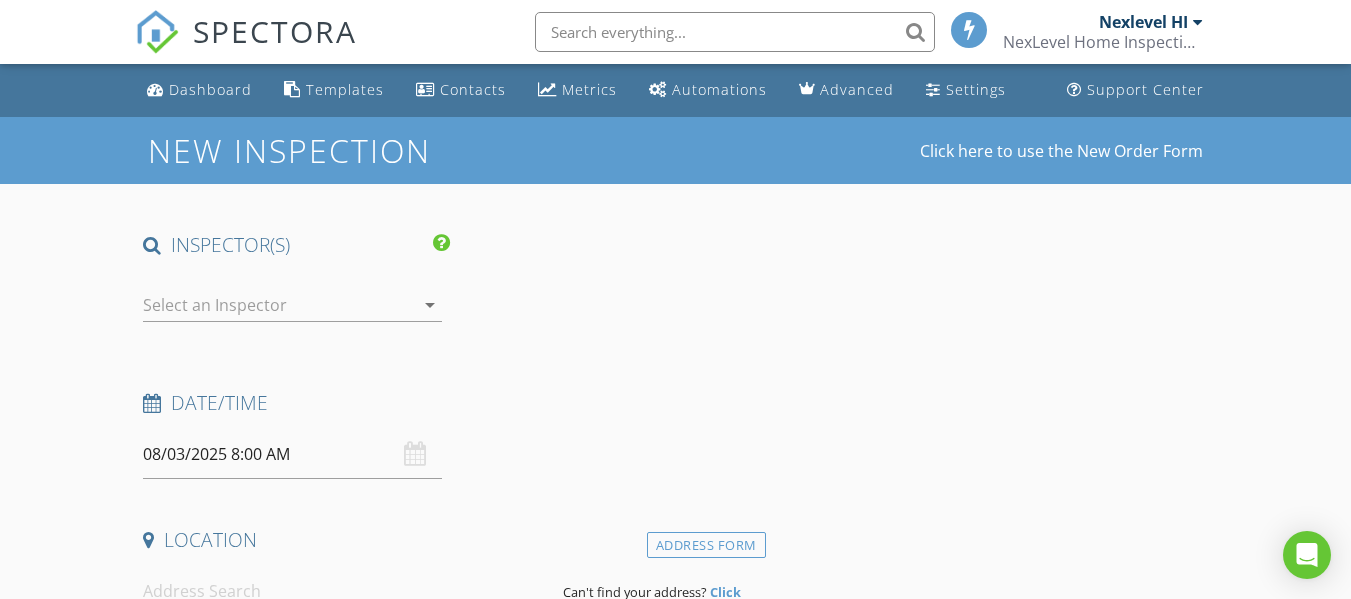 scroll, scrollTop: 100, scrollLeft: 0, axis: vertical 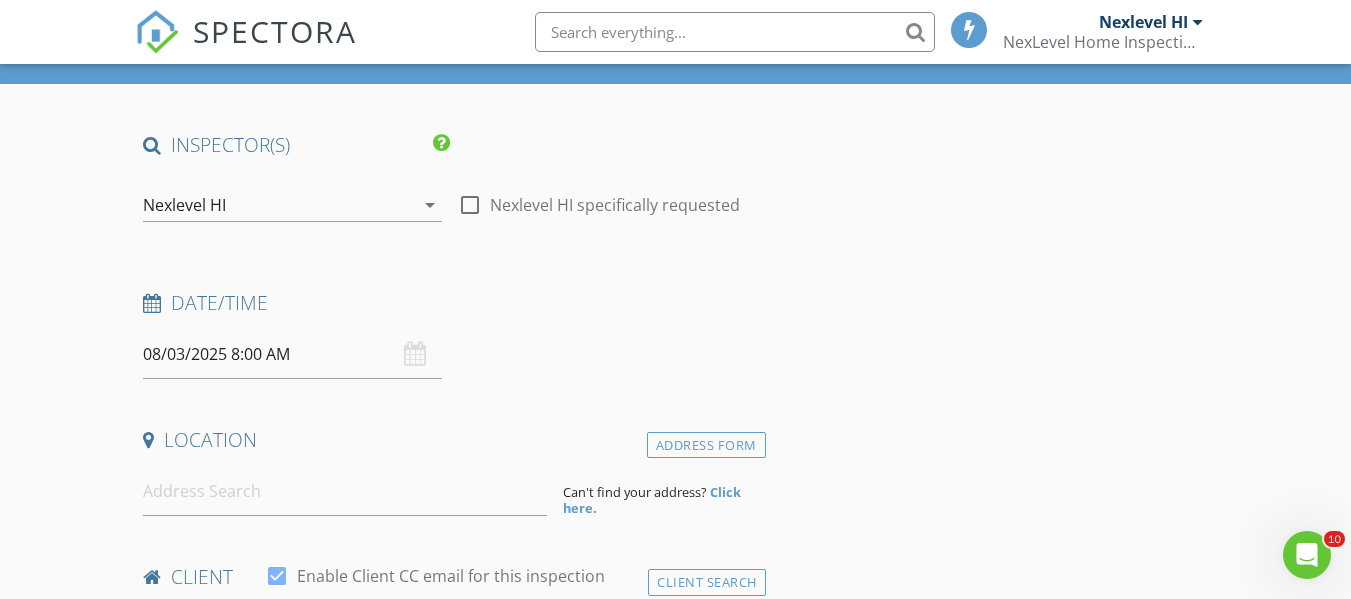 click on "SPECTORA
Nexlevel HI
NexLevel Home Inspections
Role:
Inspector
Dashboard
New Inspection
Inspections
Calendar
Template Editor
Contacts
Automations
Team
Metrics
Payments
Data Exports
Billing
Reporting
Advanced
Settings
What's New
Sign Out
Dashboard
Templates
Contacts
Metrics
Automations
Advanced
Settings
Support Center
This will disable all automated notifications for this inspection. Use this for mock inspections or inspections where you'd prefer not to send any communication out.     Real Estate Agent Internet Search Relocation Company Past Customer Other             RT100   $100.0 off Residential Inspection RT50   APPARTMENT     New Inspection" at bounding box center (675, 1475) 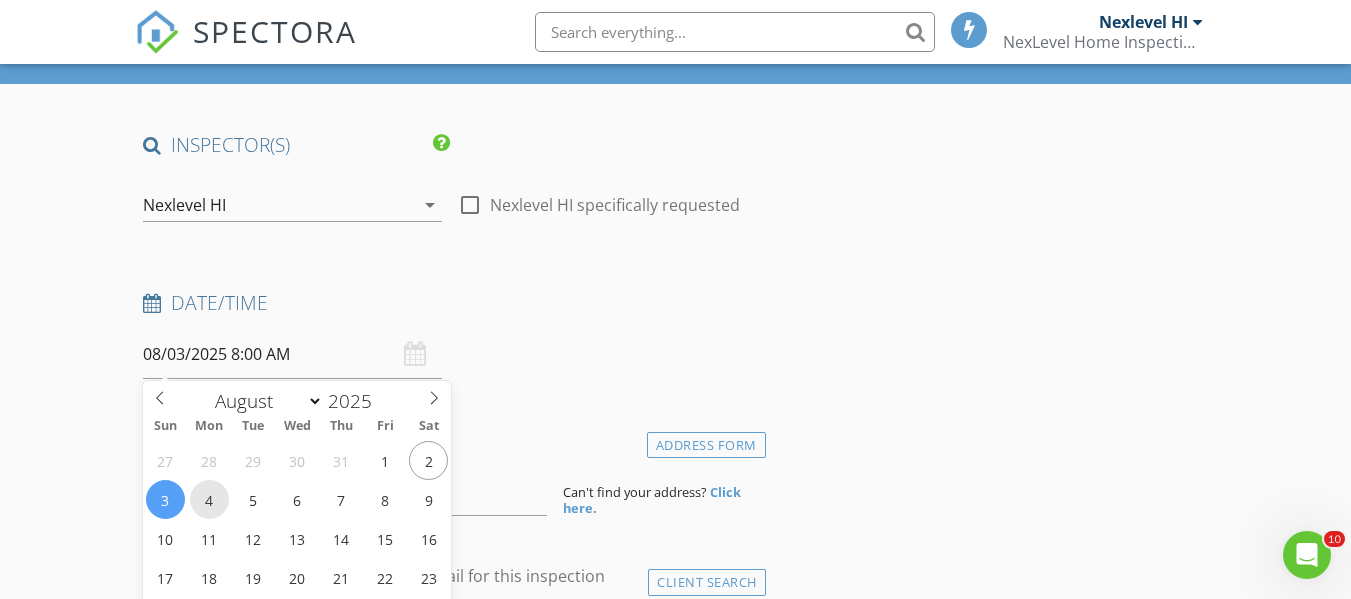 type on "08/04/2025 8:00 AM" 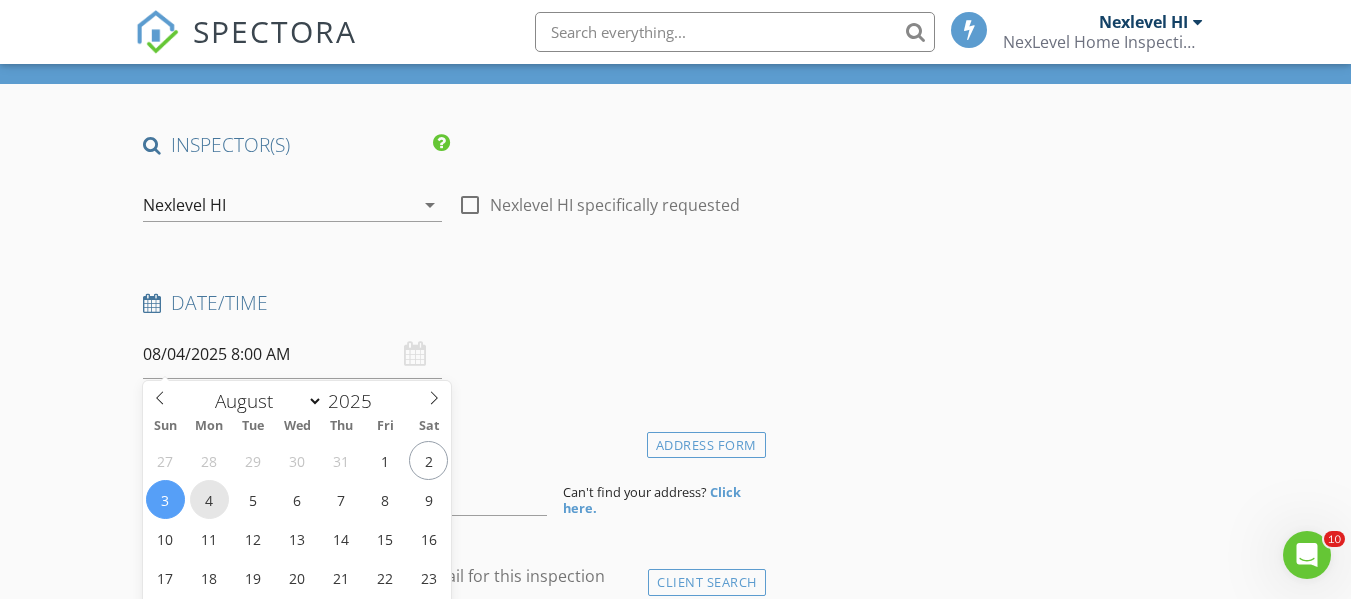 scroll, scrollTop: 496, scrollLeft: 0, axis: vertical 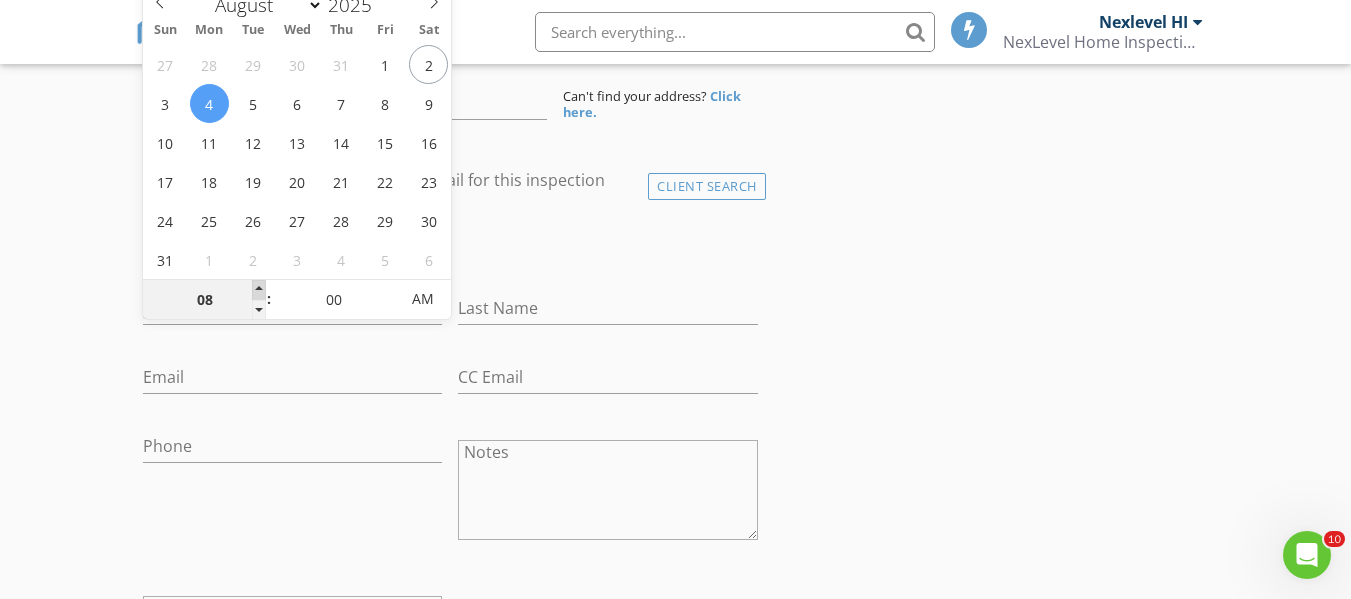 type on "09" 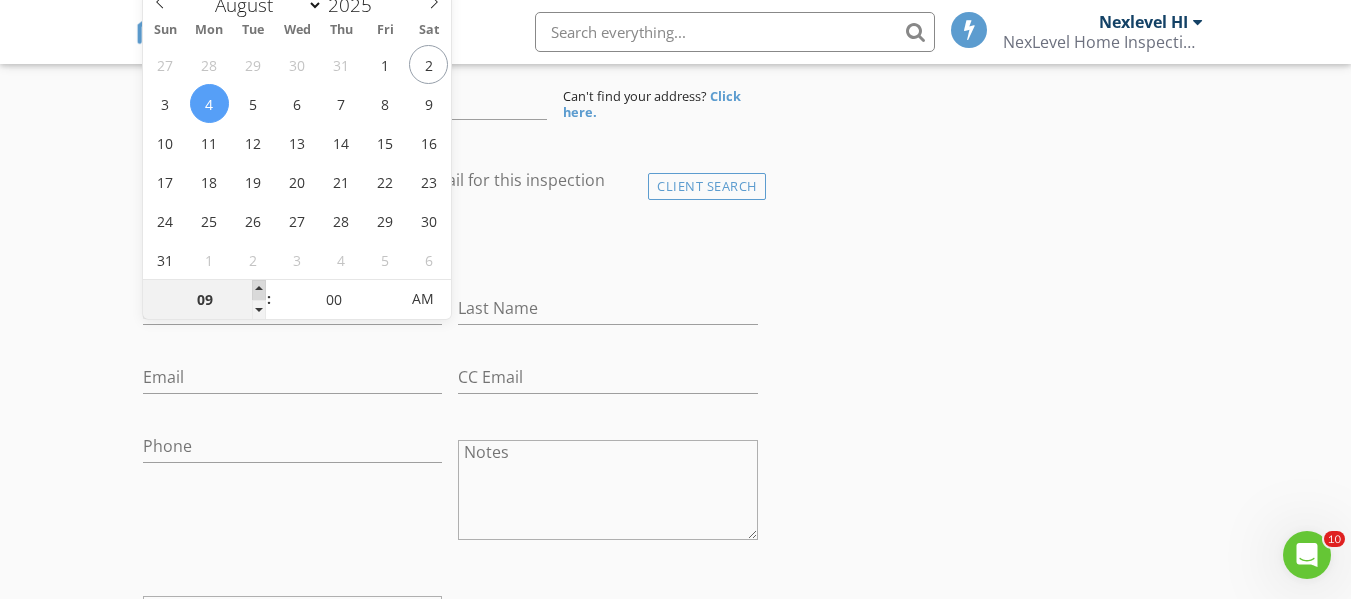 click at bounding box center [259, 290] 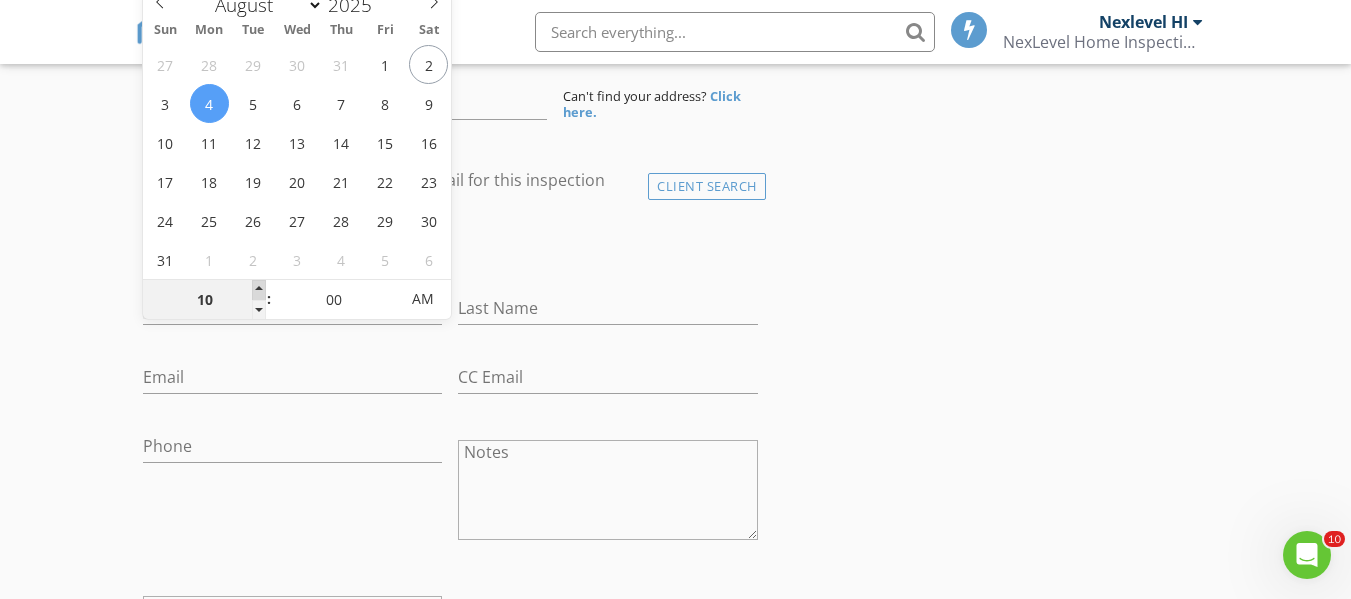 click at bounding box center [259, 290] 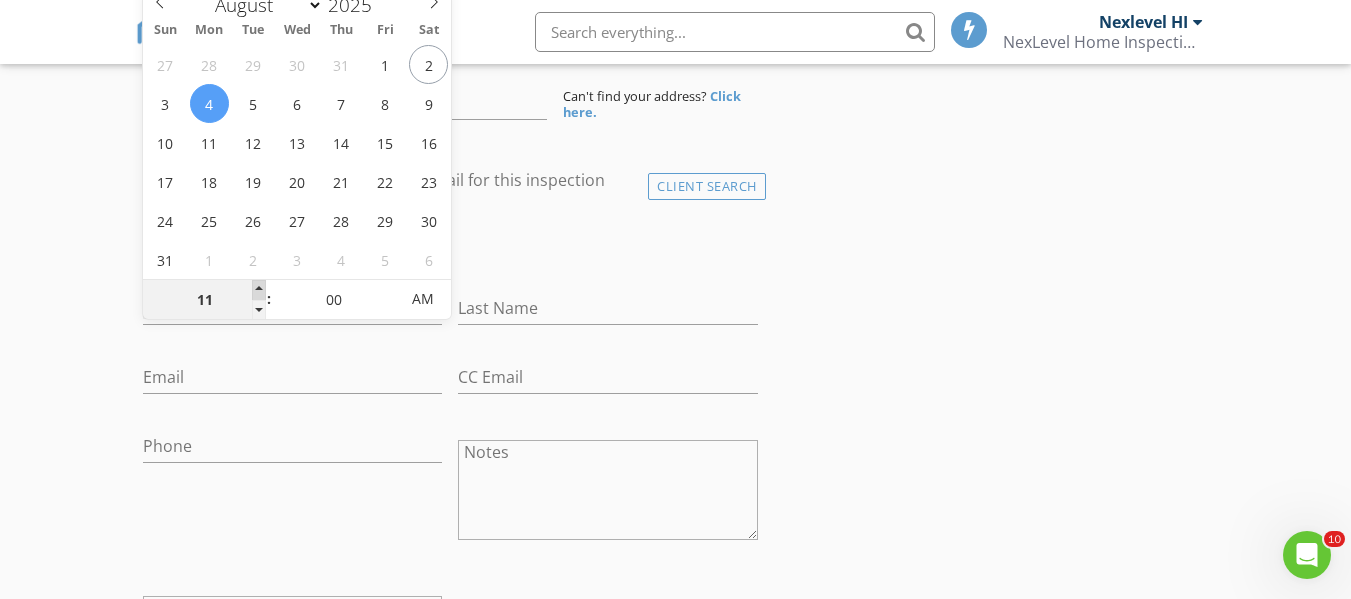 click at bounding box center [259, 290] 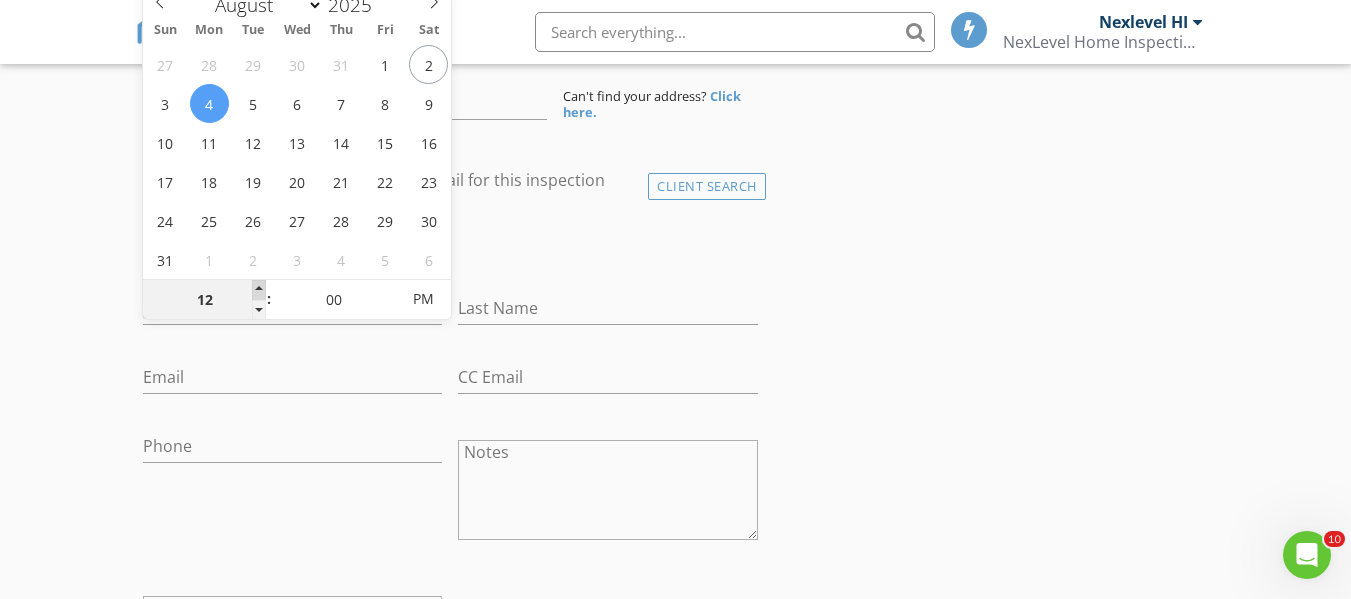 click at bounding box center [259, 290] 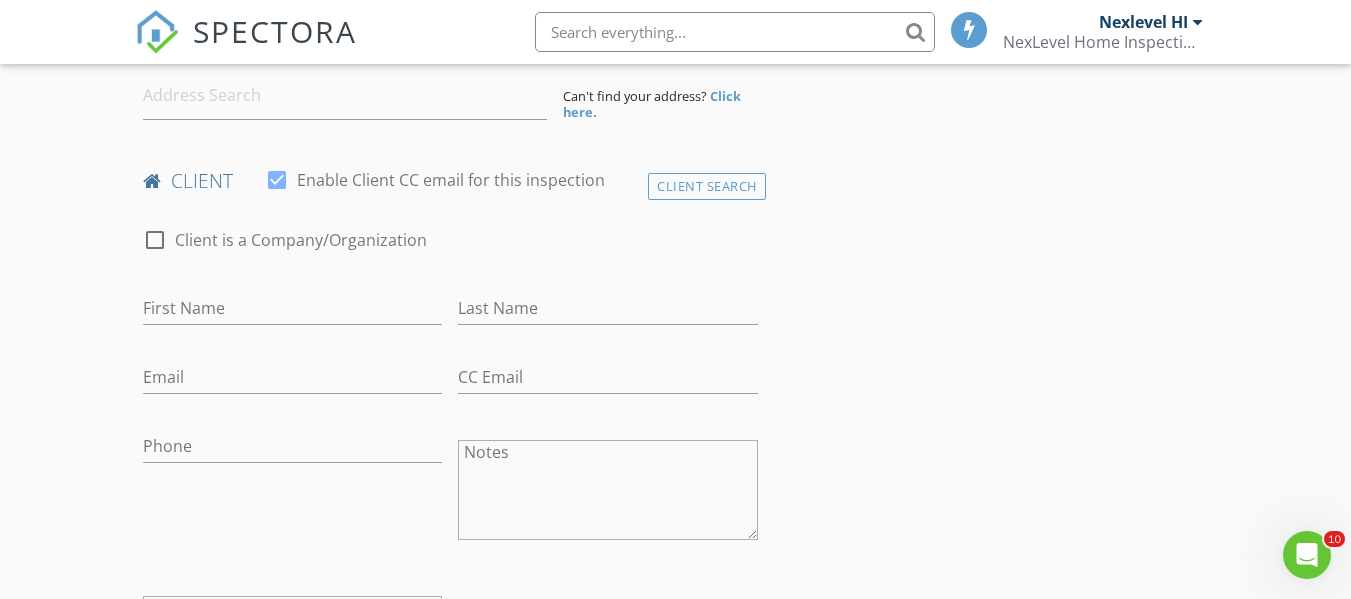 click on "Last Name" at bounding box center (607, 312) 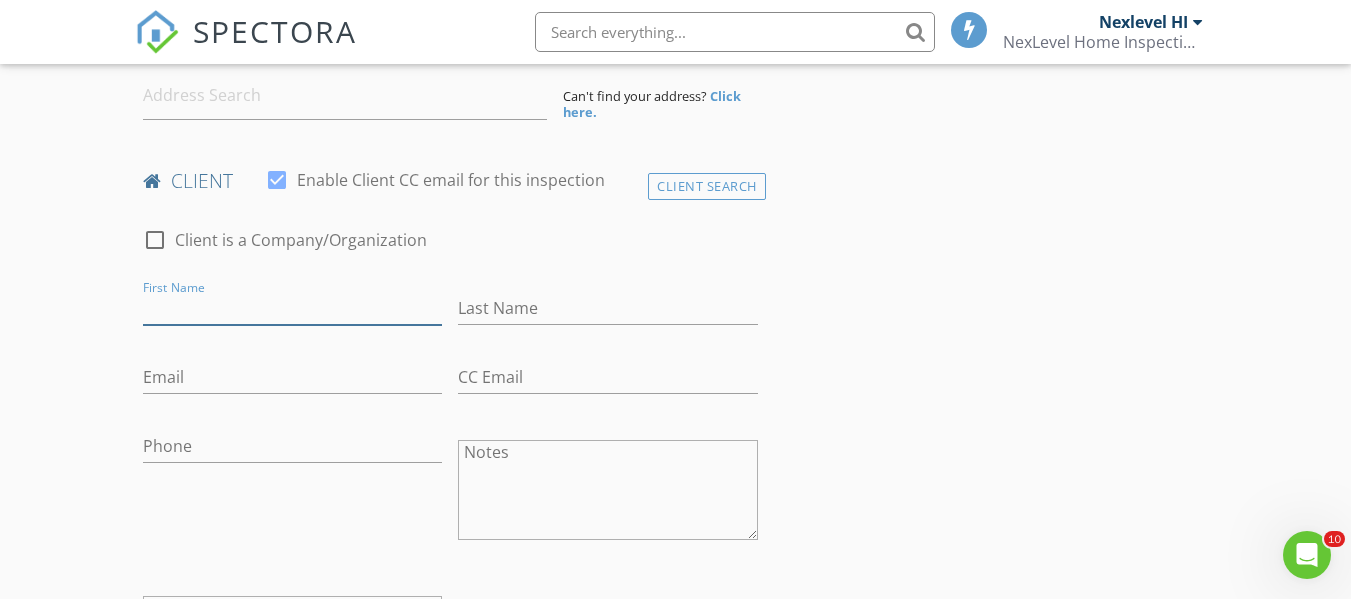 click on "First Name" at bounding box center [292, 308] 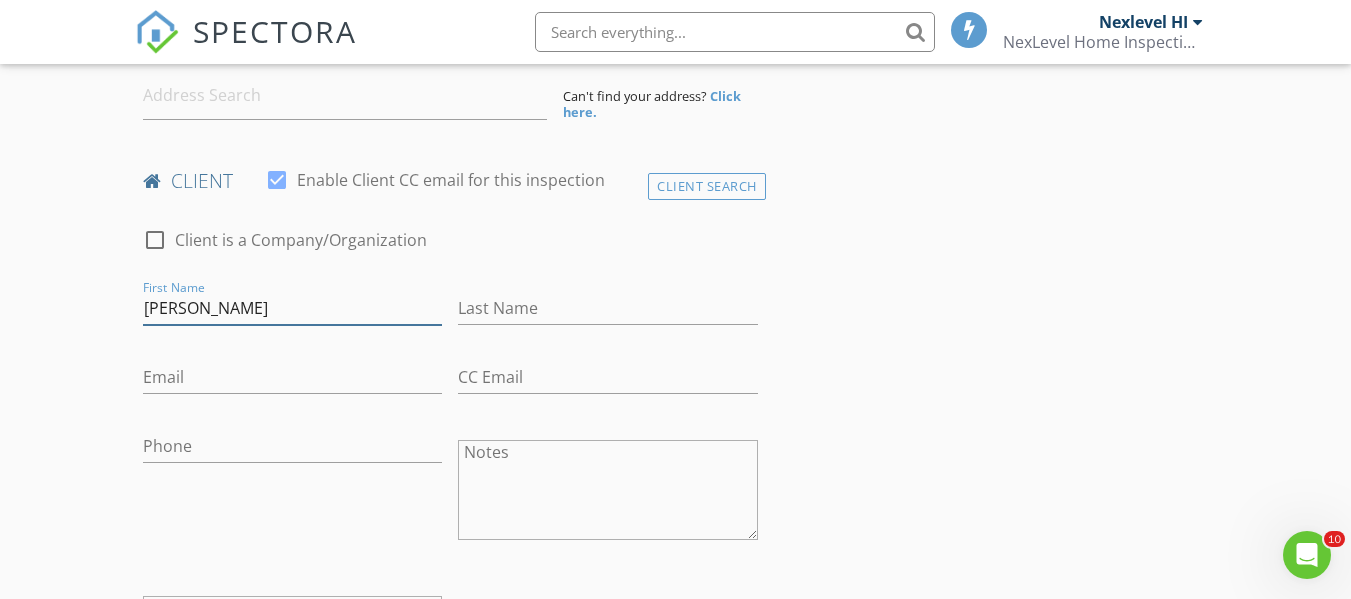 type on "[FIRST] [LAST]" 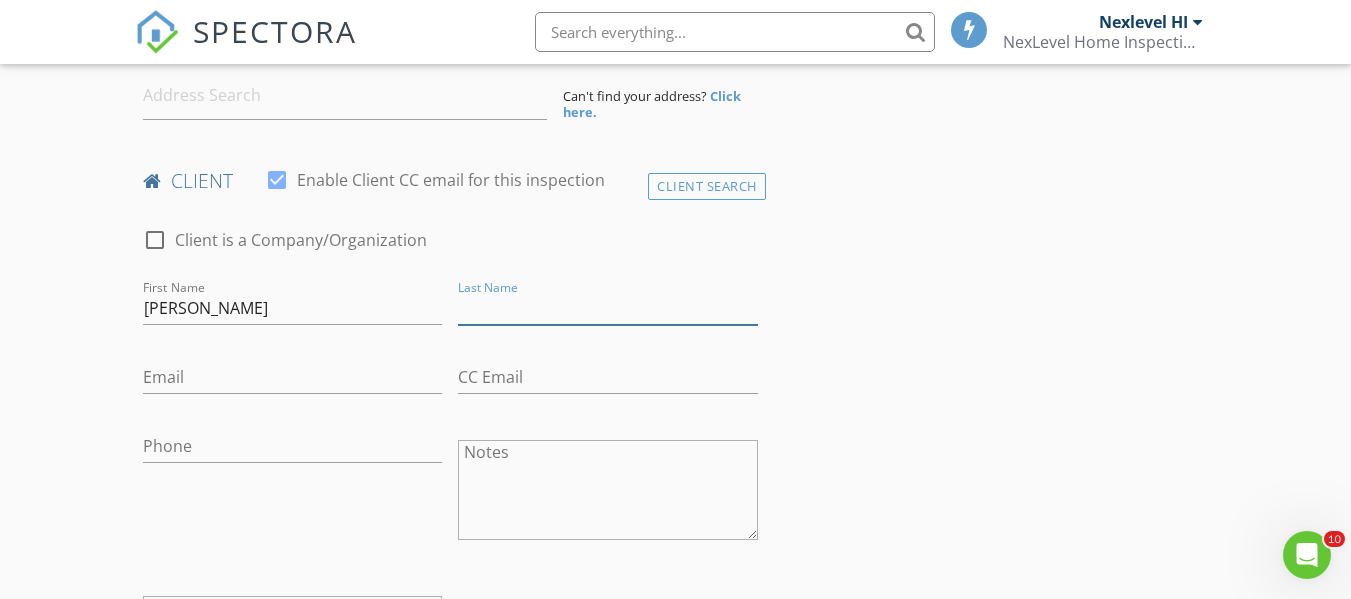 click on "Last Name" at bounding box center [607, 308] 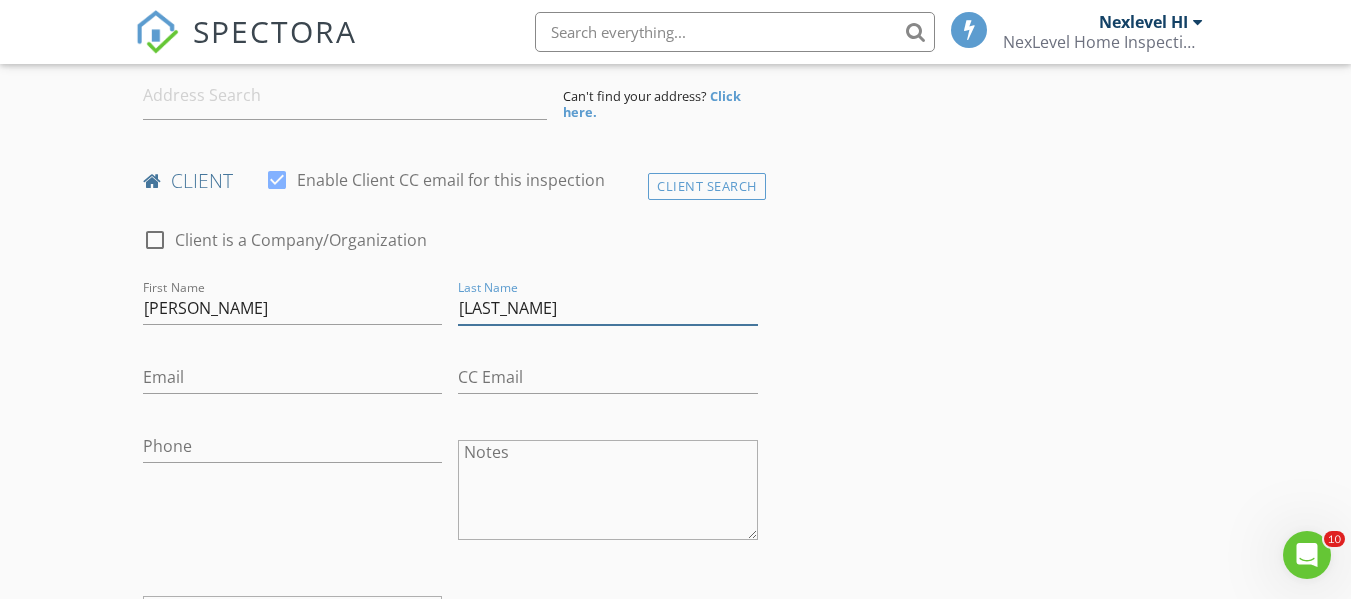 type on "[LAST]" 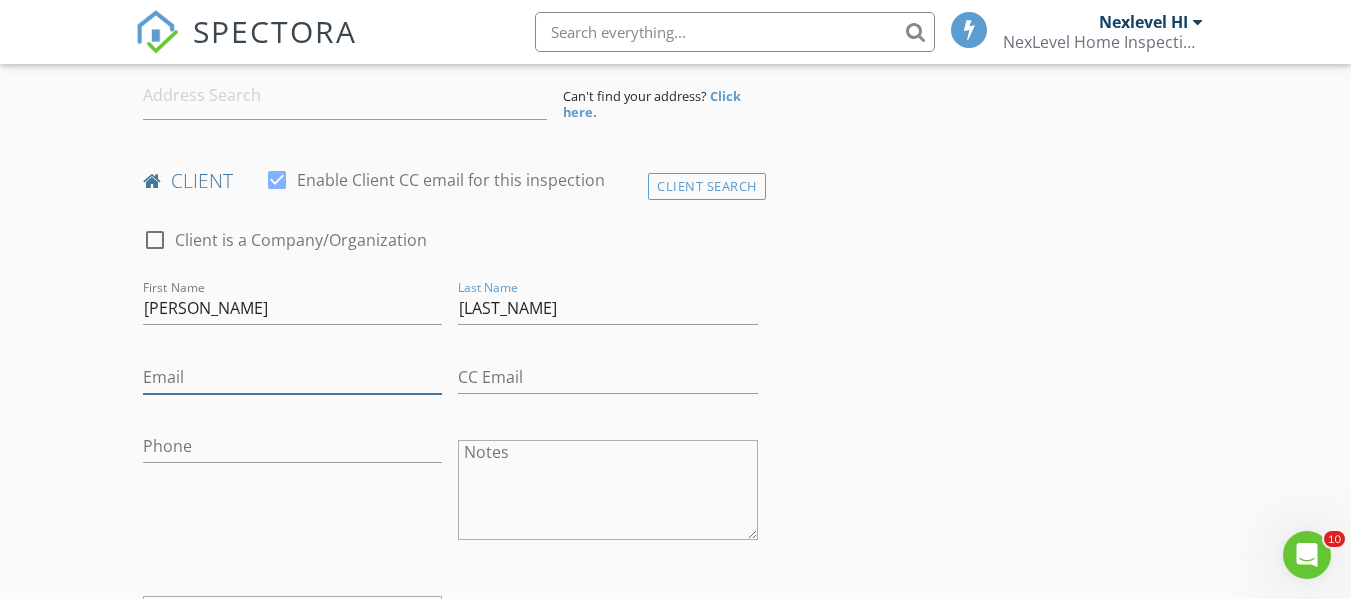 click on "Email" at bounding box center (292, 377) 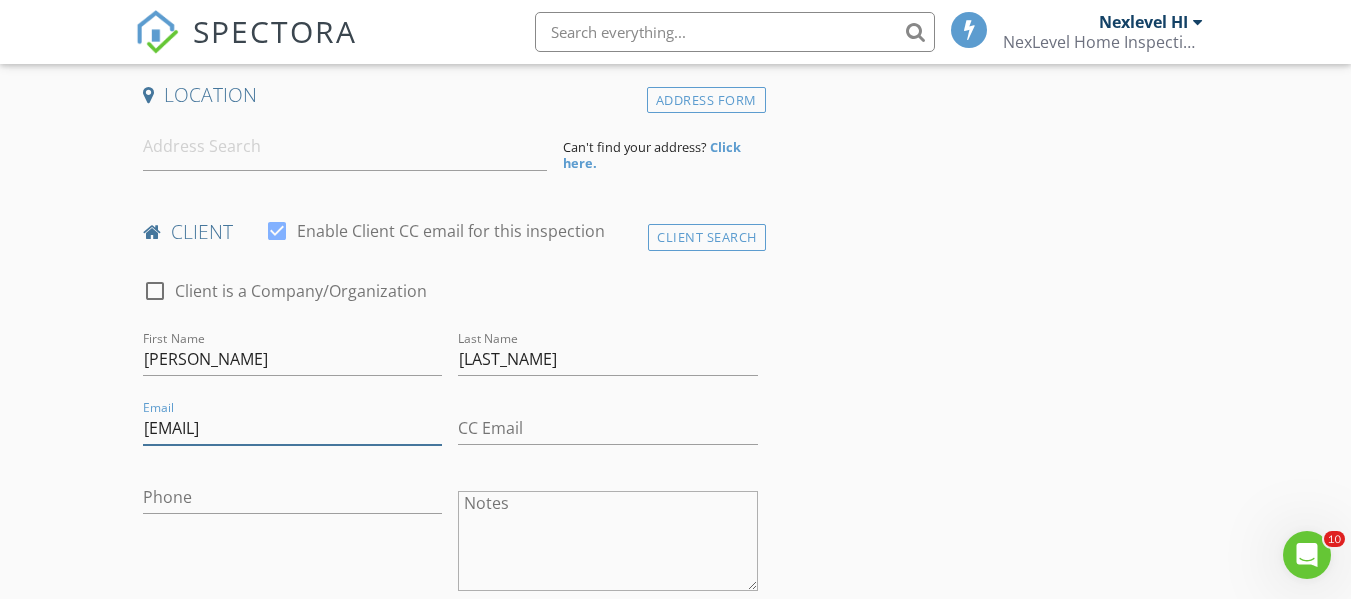 scroll, scrollTop: 396, scrollLeft: 0, axis: vertical 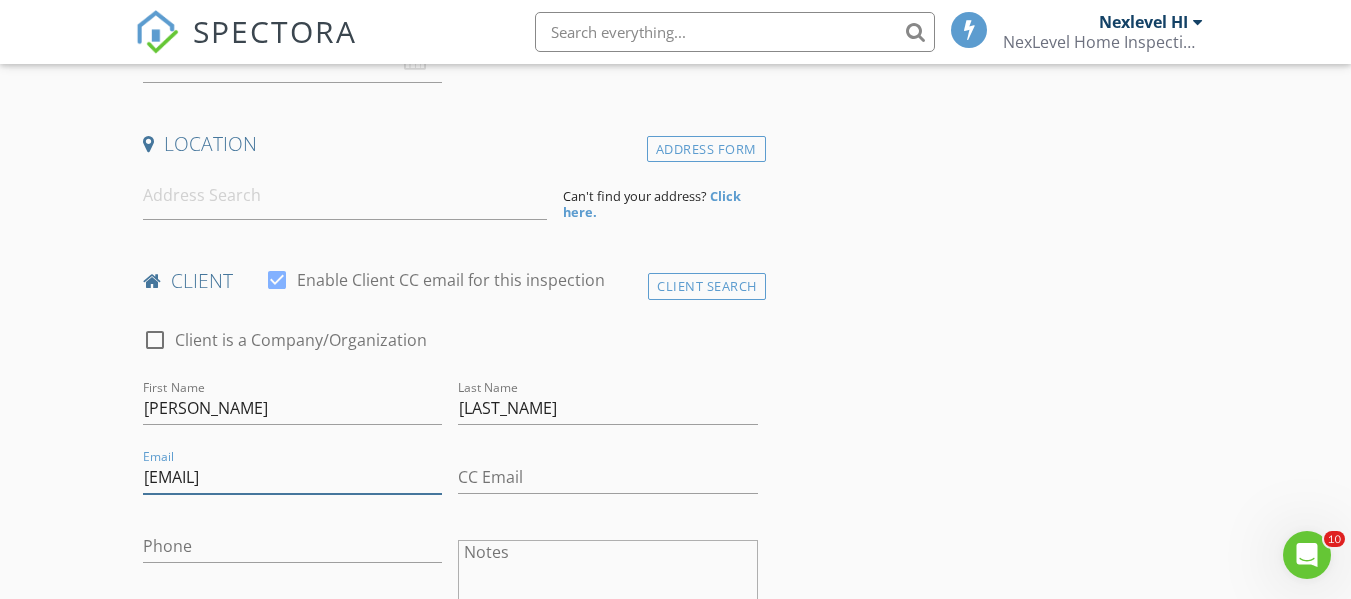 type on "[EMAIL]" 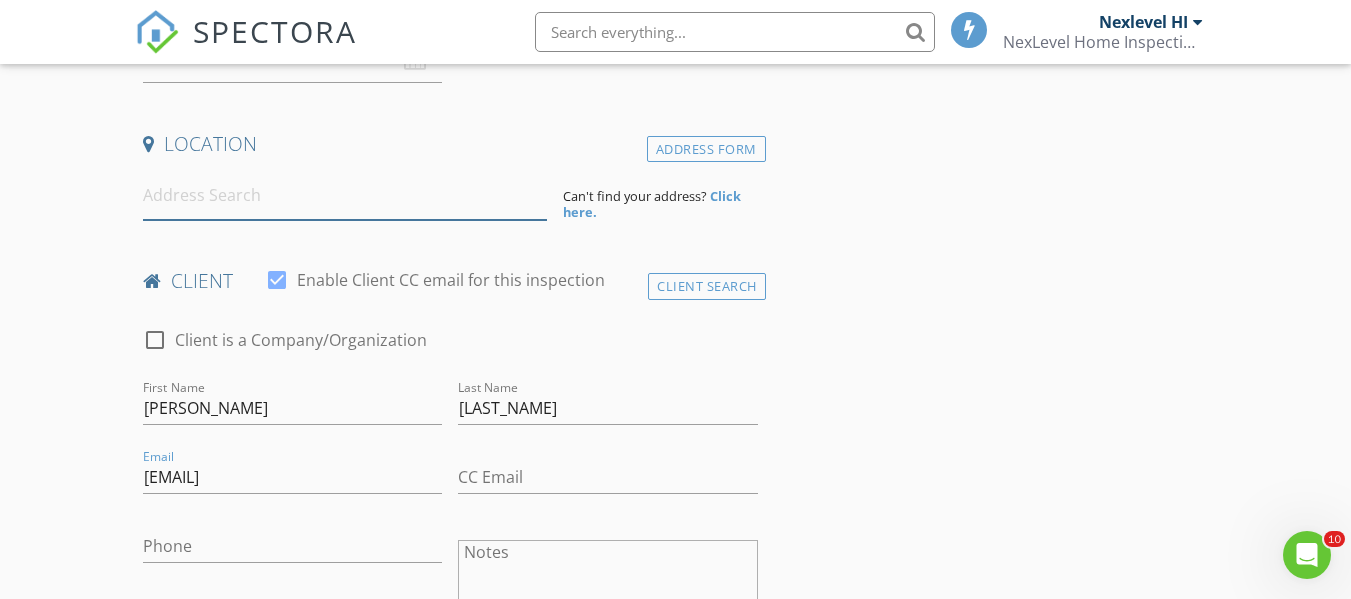 click at bounding box center (345, 195) 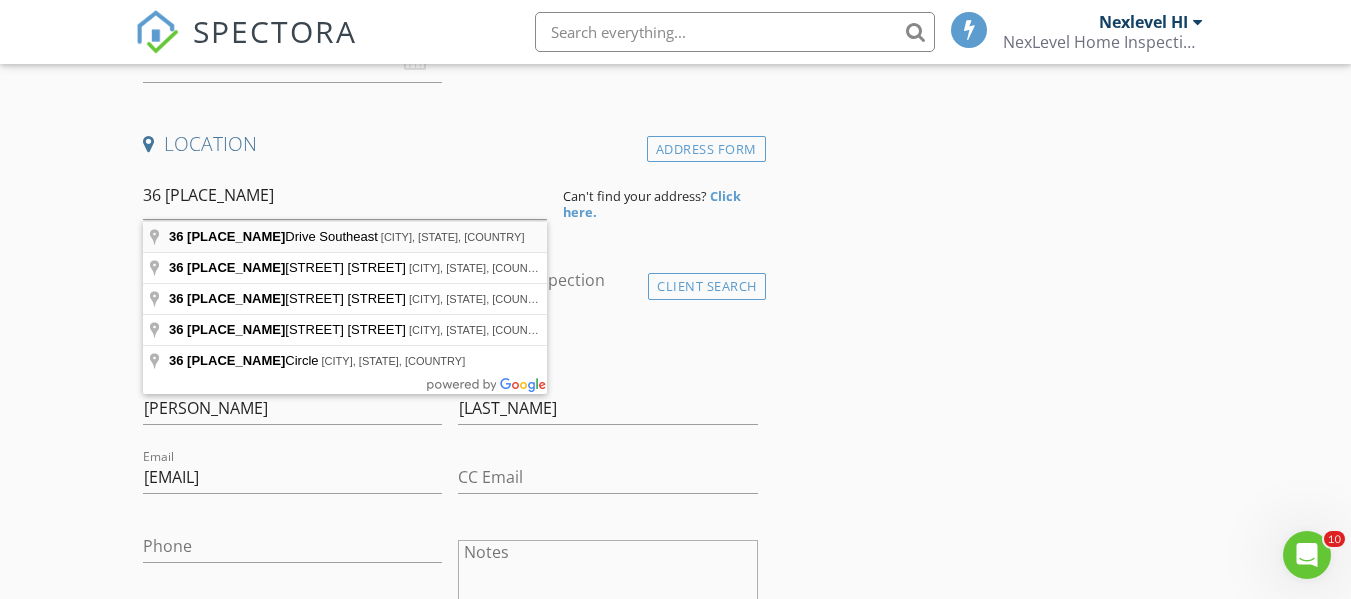 type on "36 Chaparral Drive Southeast, Calgary, AB, Canada" 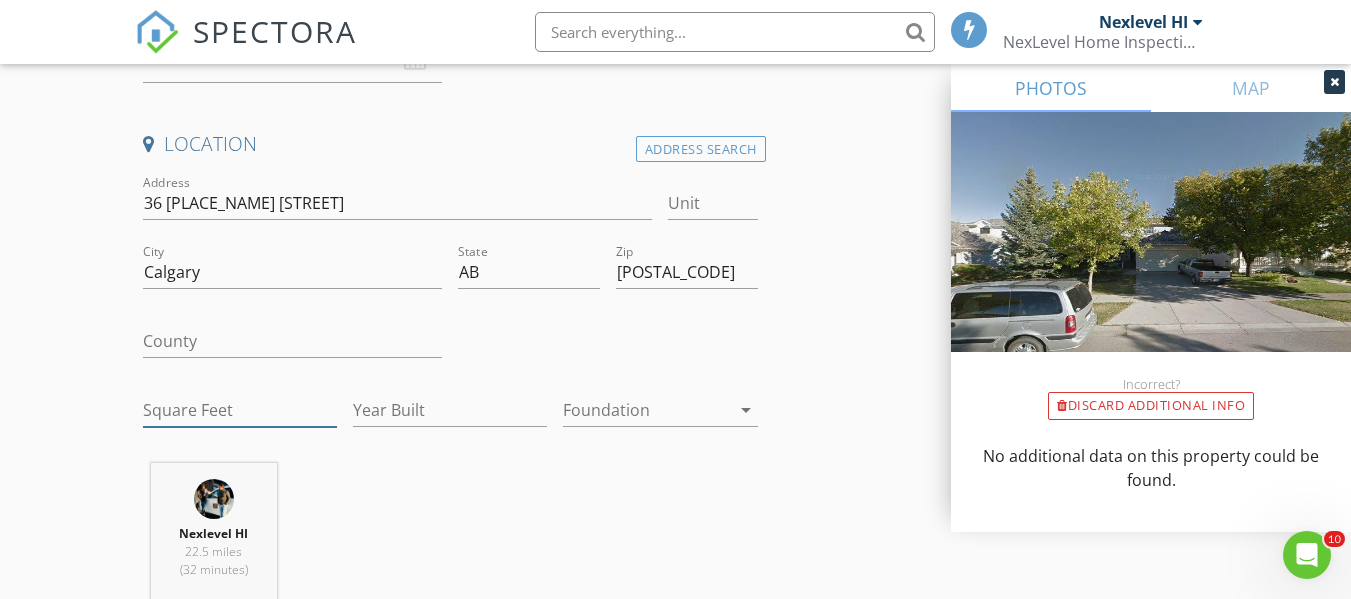 click on "Square Feet" at bounding box center (240, 410) 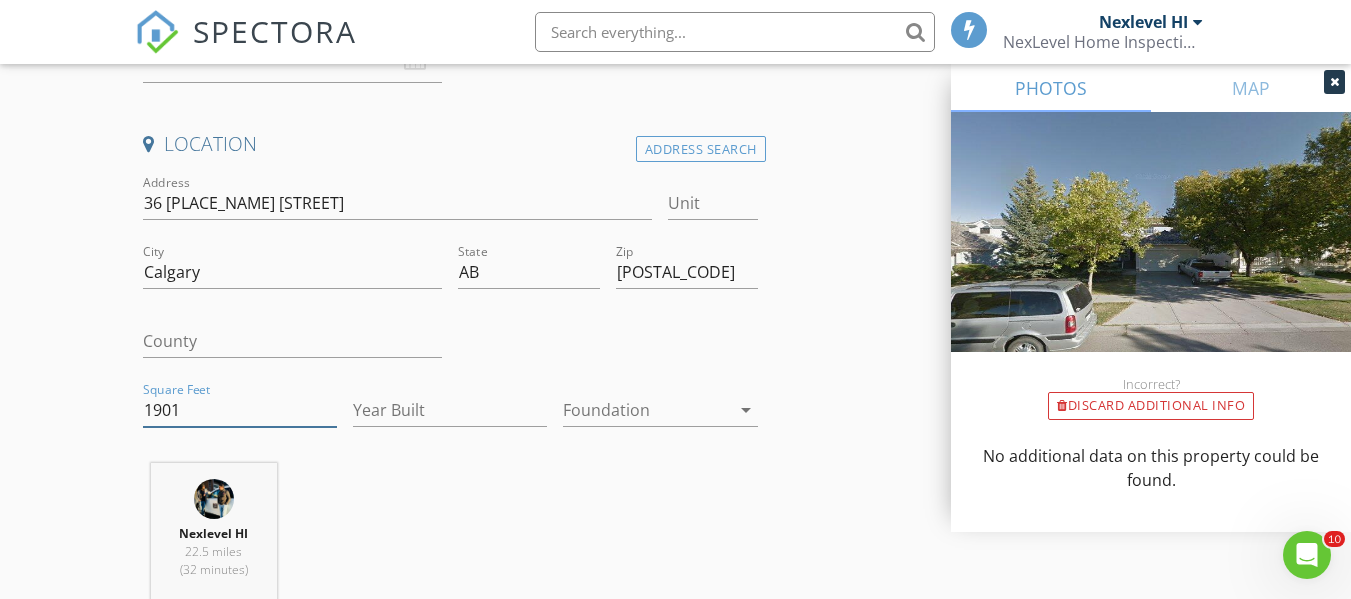 type on "1901" 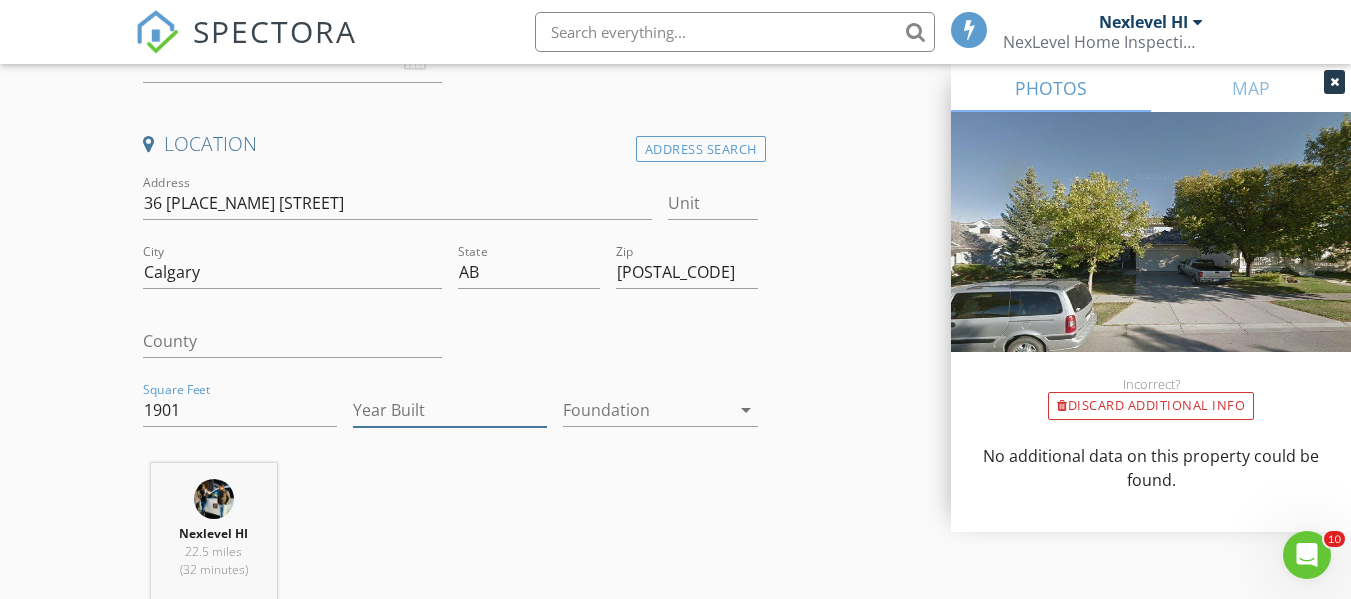 click on "Year Built" at bounding box center (450, 410) 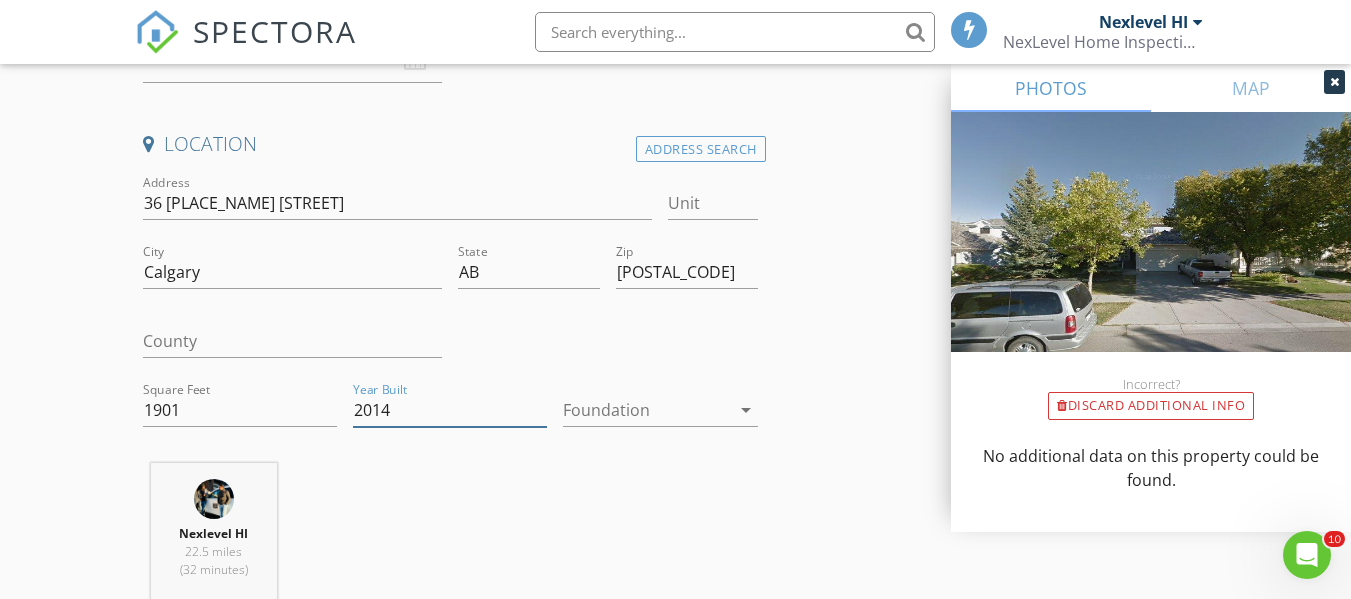 type on "2014" 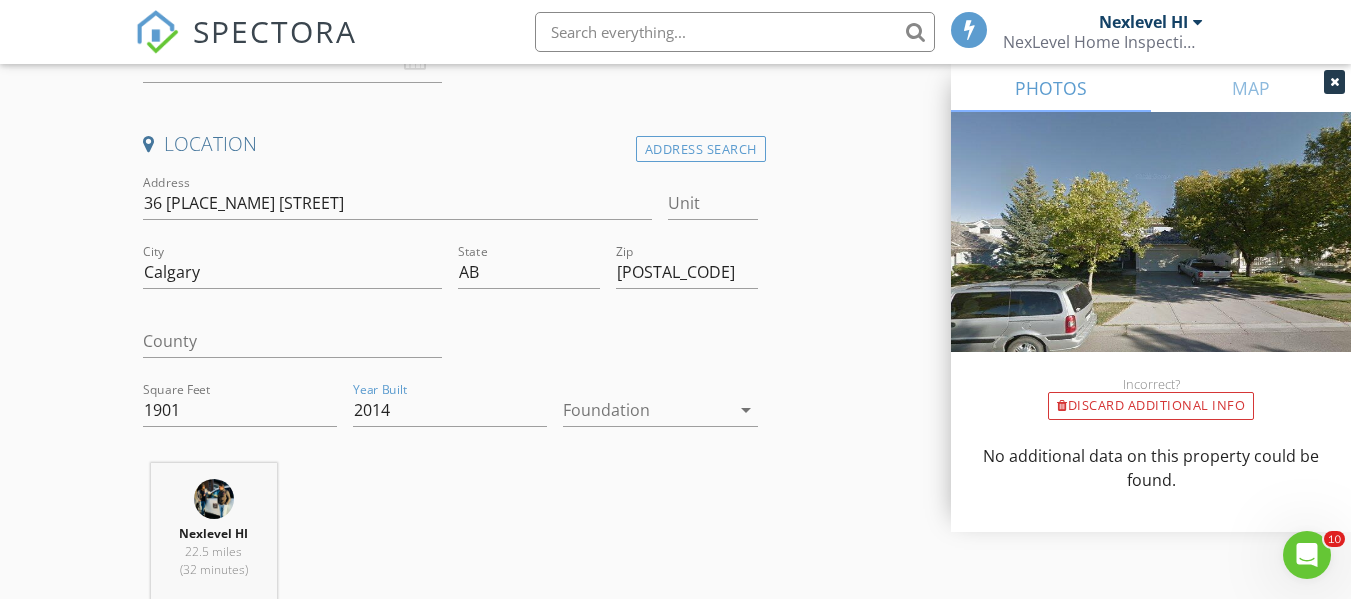 click at bounding box center [646, 410] 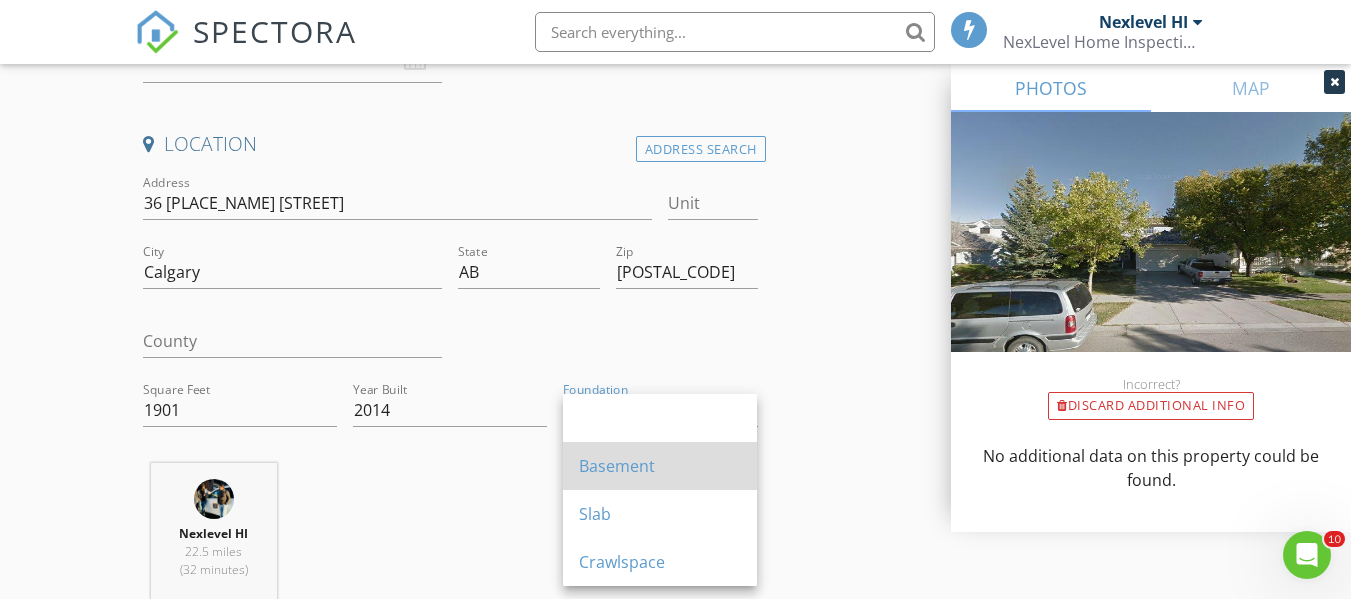 click on "Basement" at bounding box center [660, 466] 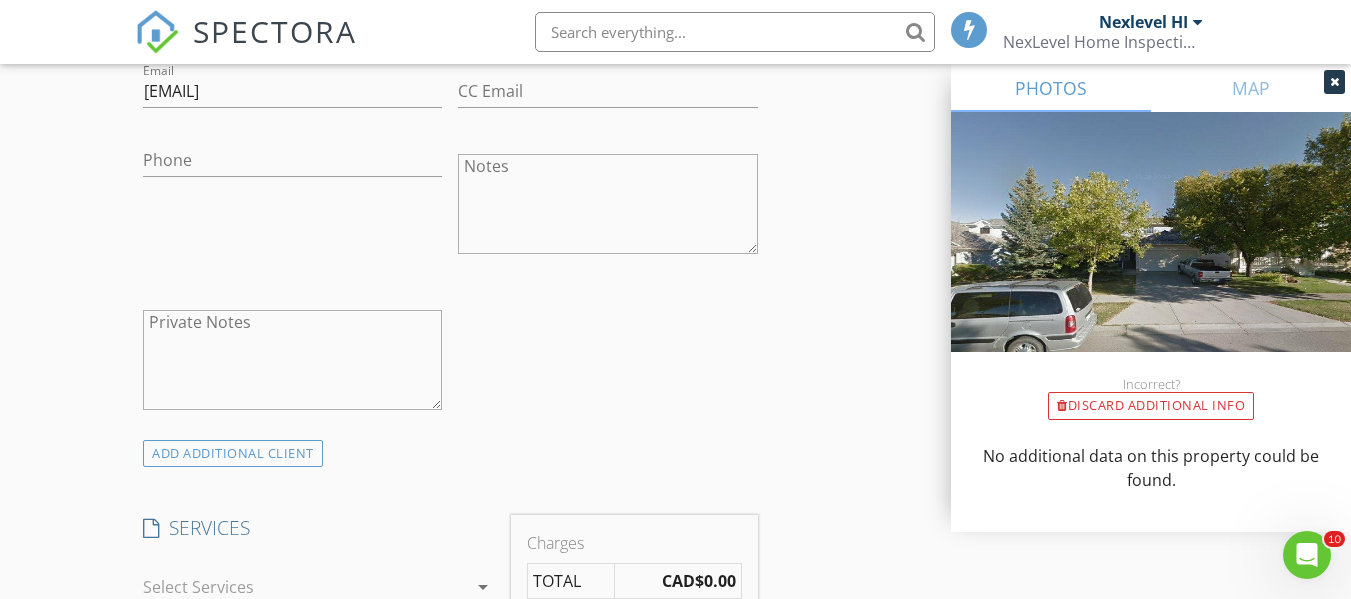 scroll, scrollTop: 1196, scrollLeft: 0, axis: vertical 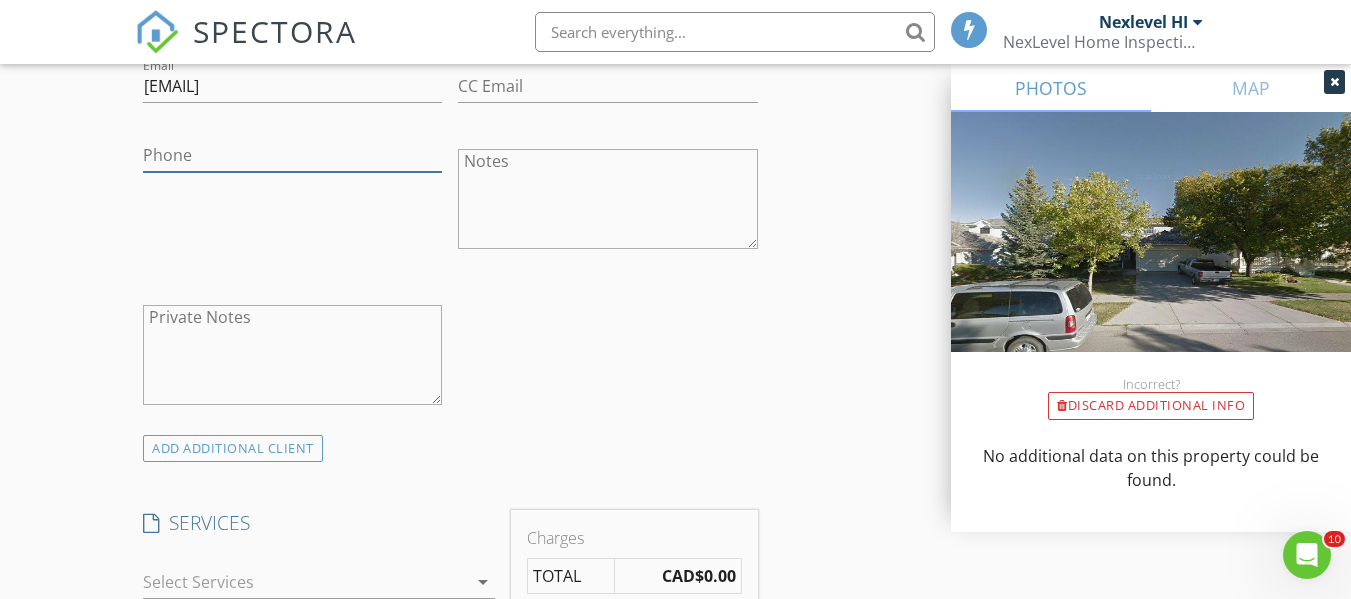click on "Phone" at bounding box center [292, 155] 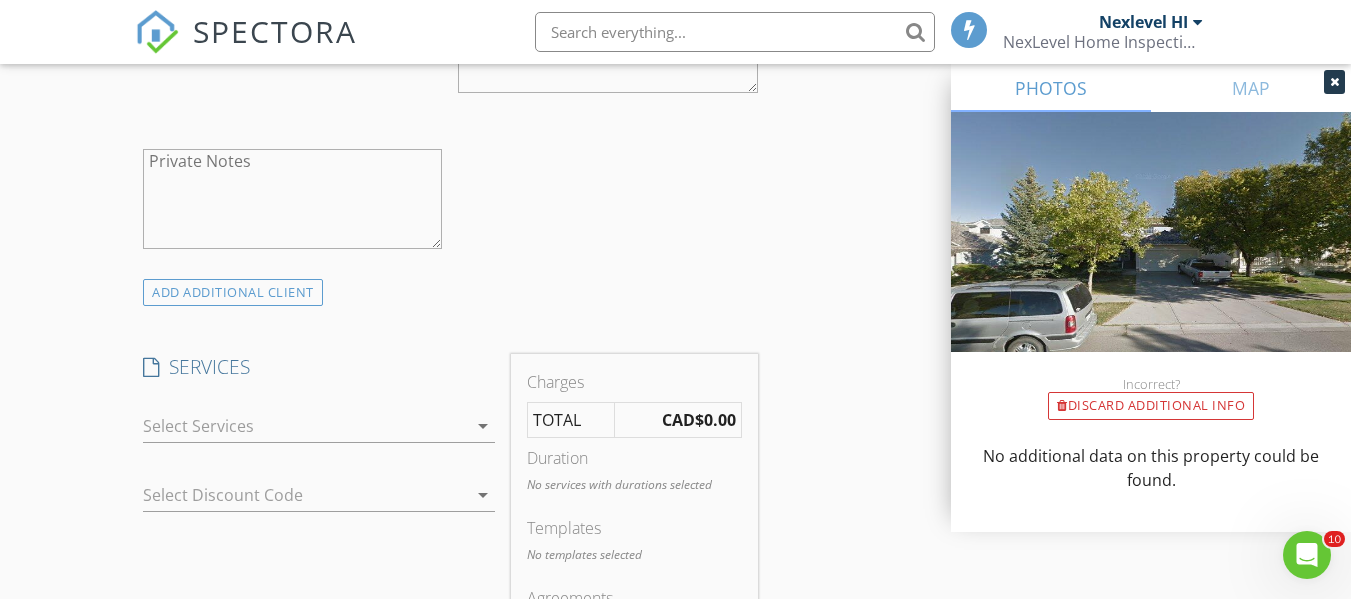 scroll, scrollTop: 1396, scrollLeft: 0, axis: vertical 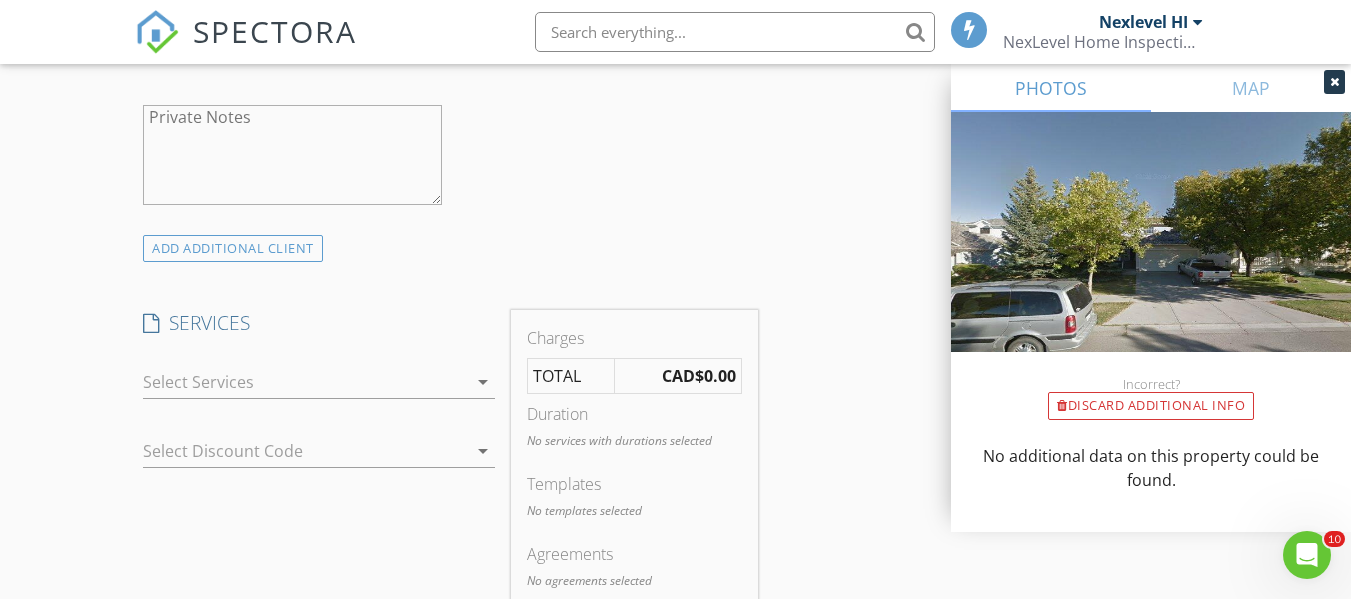 type on "[PHONE]" 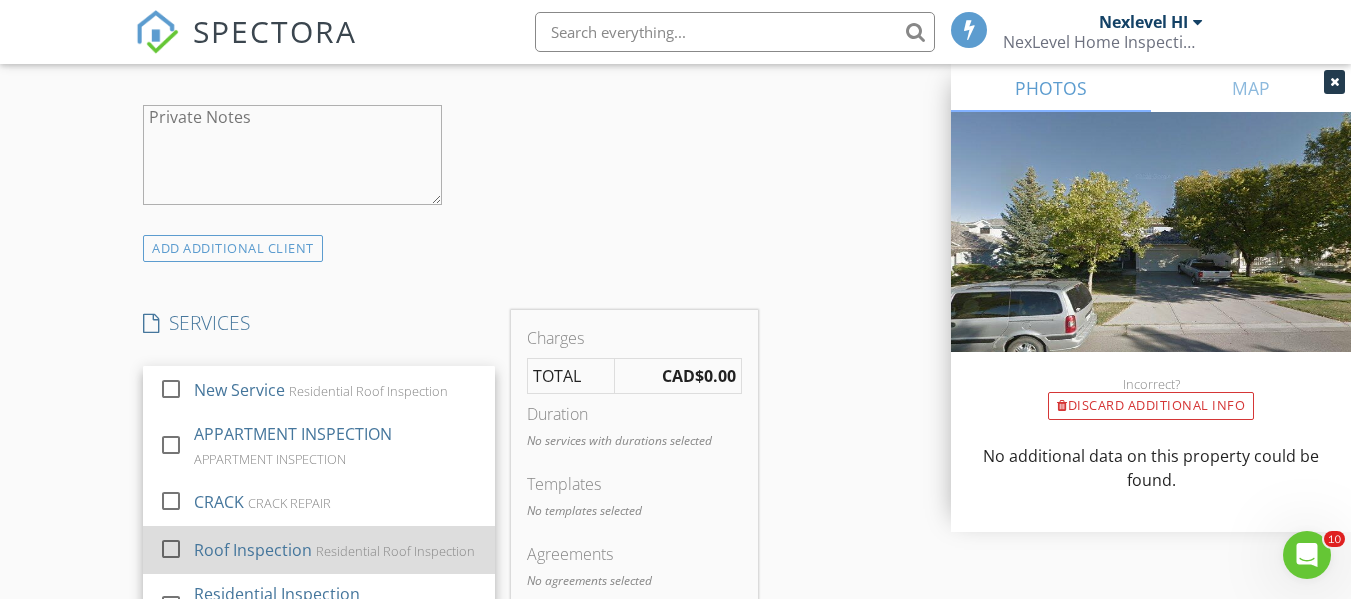scroll, scrollTop: 1496, scrollLeft: 0, axis: vertical 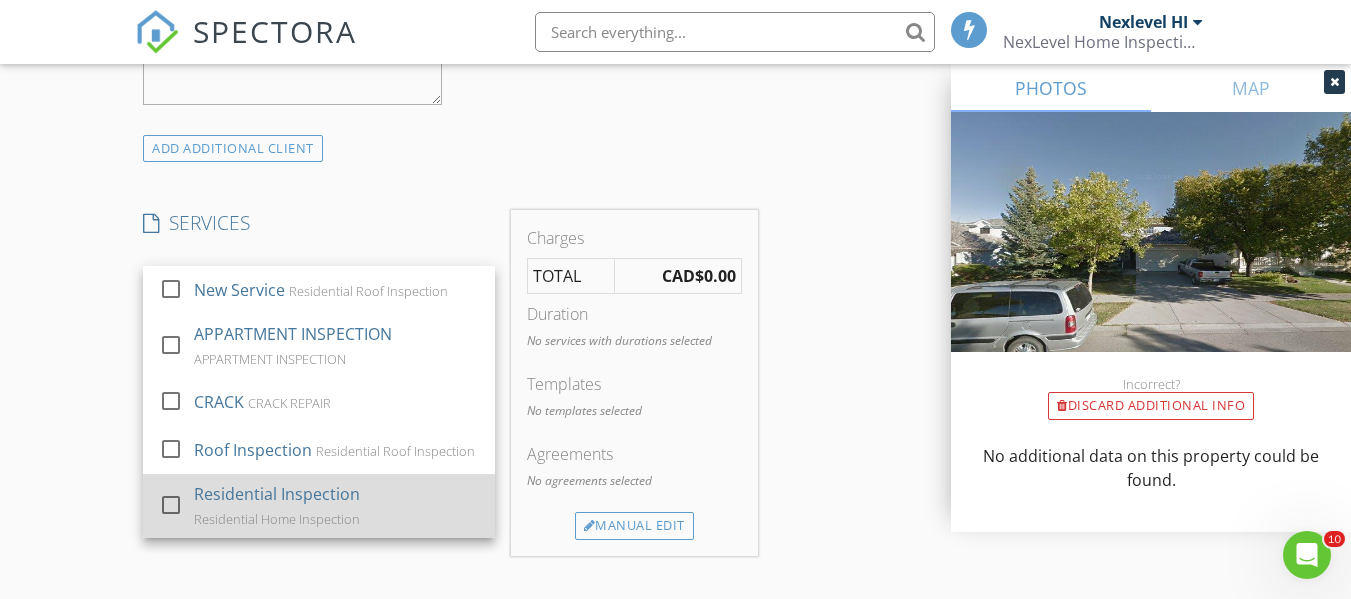 click on "Residential Inspection   Residential Home Inspection" at bounding box center [336, 506] 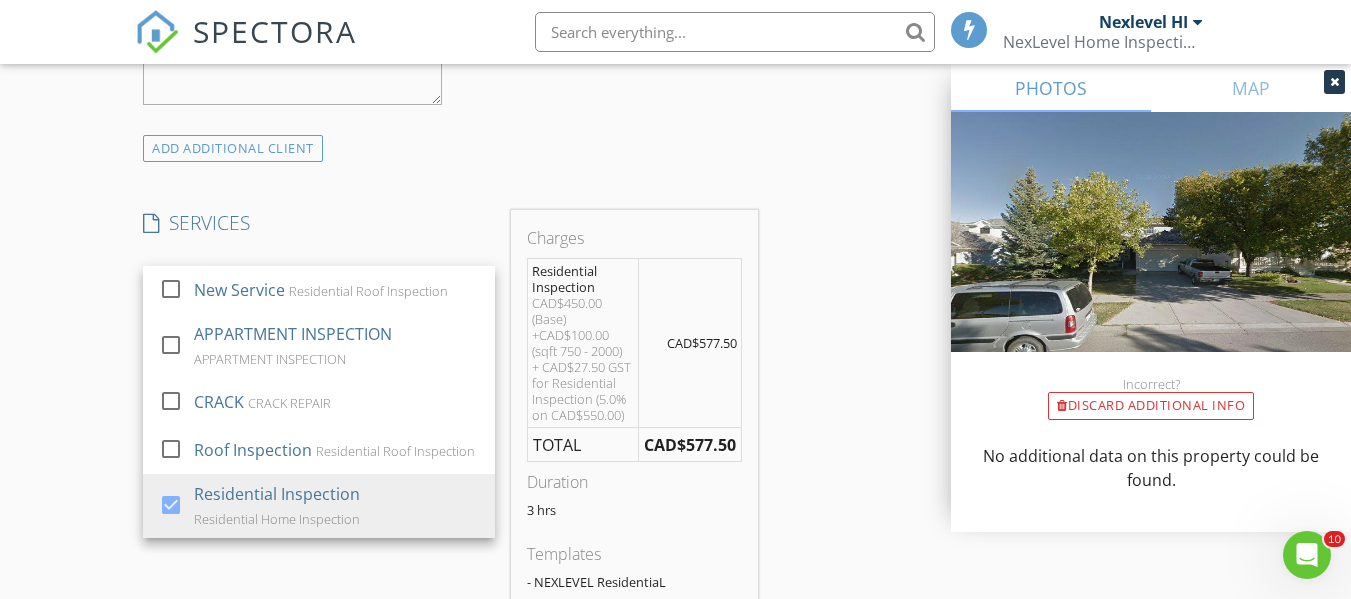 click on "SERVICES
check_box_outline_blank   New Service   Residential Roof Inspection check_box_outline_blank   APPARTMENT INSPECTION   APPARTMENT INSPECTION check_box_outline_blank   CRACK   CRACK REPAIR check_box_outline_blank   Roof Inspection   Residential Roof Inspection check_box   Residential Inspection   Residential Home Inspection Residential Inspection arrow_drop_down     Select Discount Code arrow_drop_down" at bounding box center [319, 454] 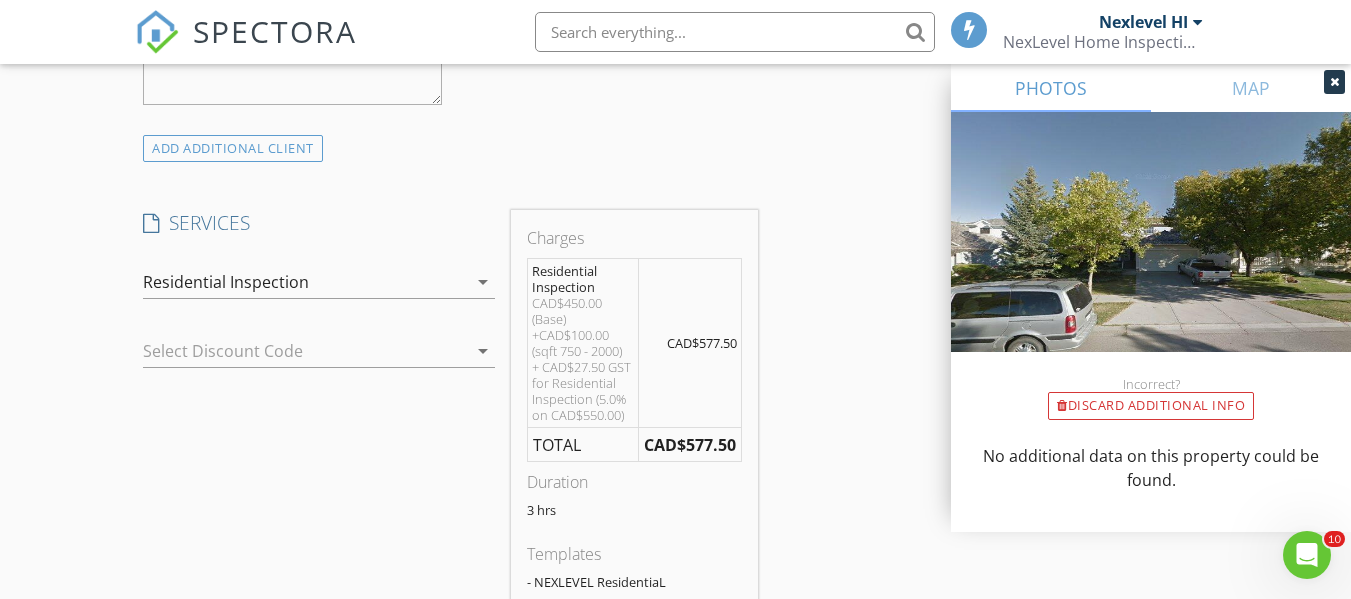 click at bounding box center (291, 351) 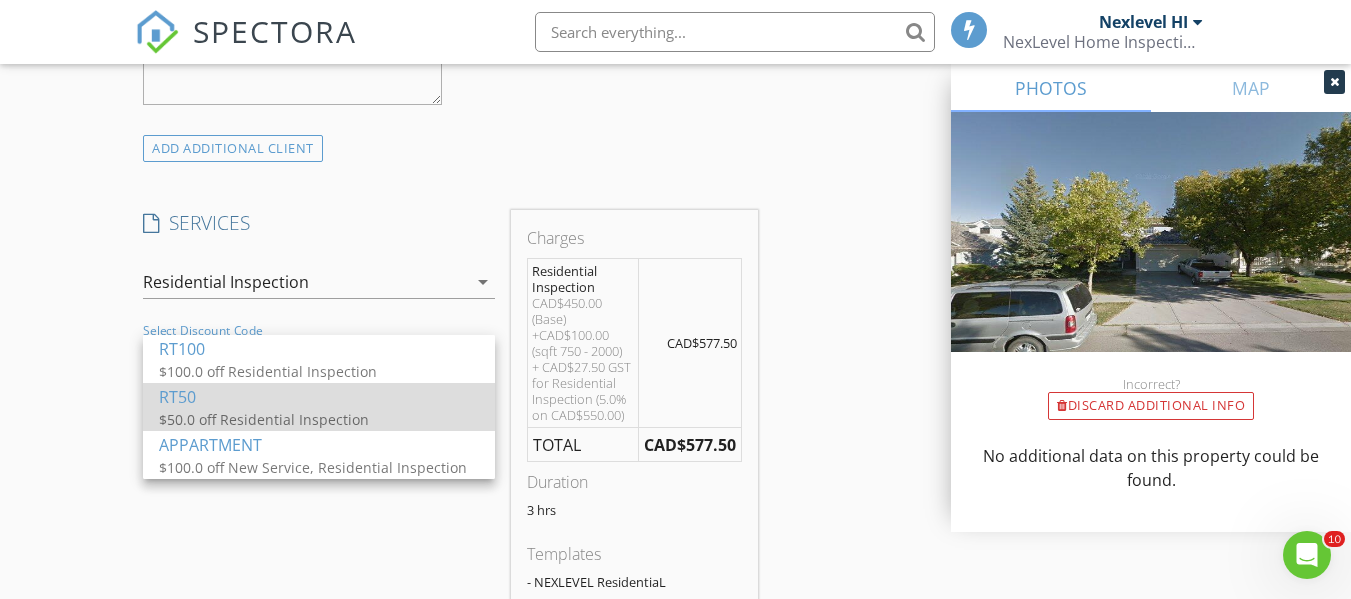 click on "RT50" at bounding box center [319, 397] 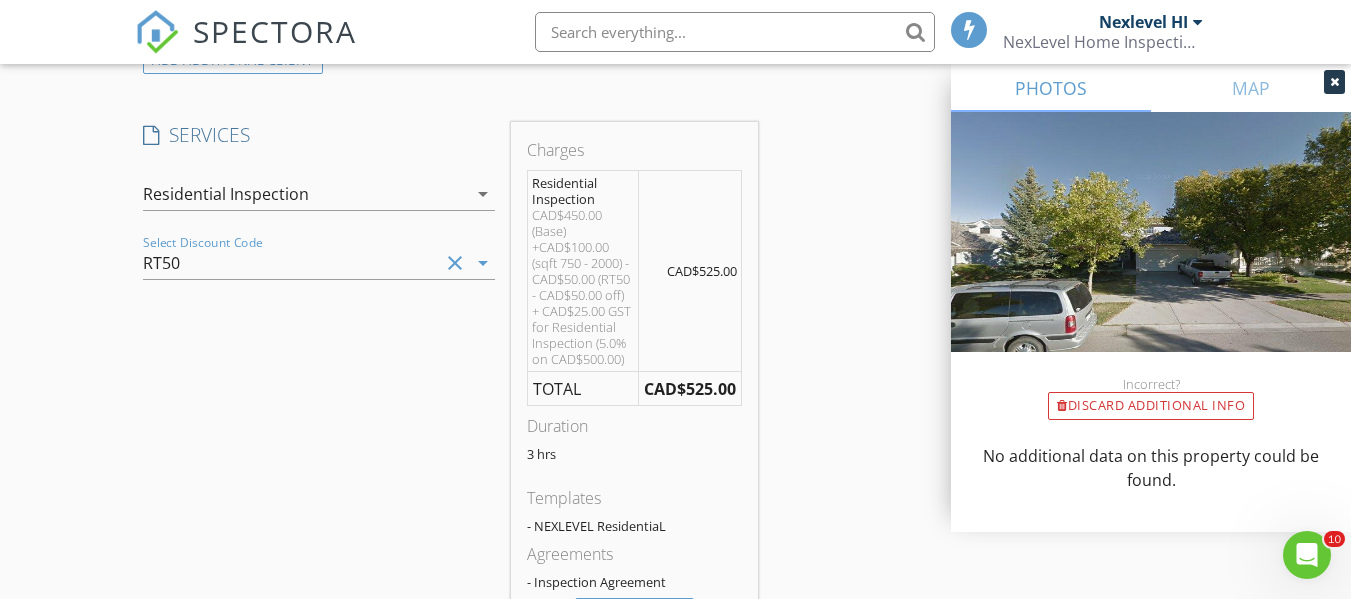 scroll, scrollTop: 1696, scrollLeft: 0, axis: vertical 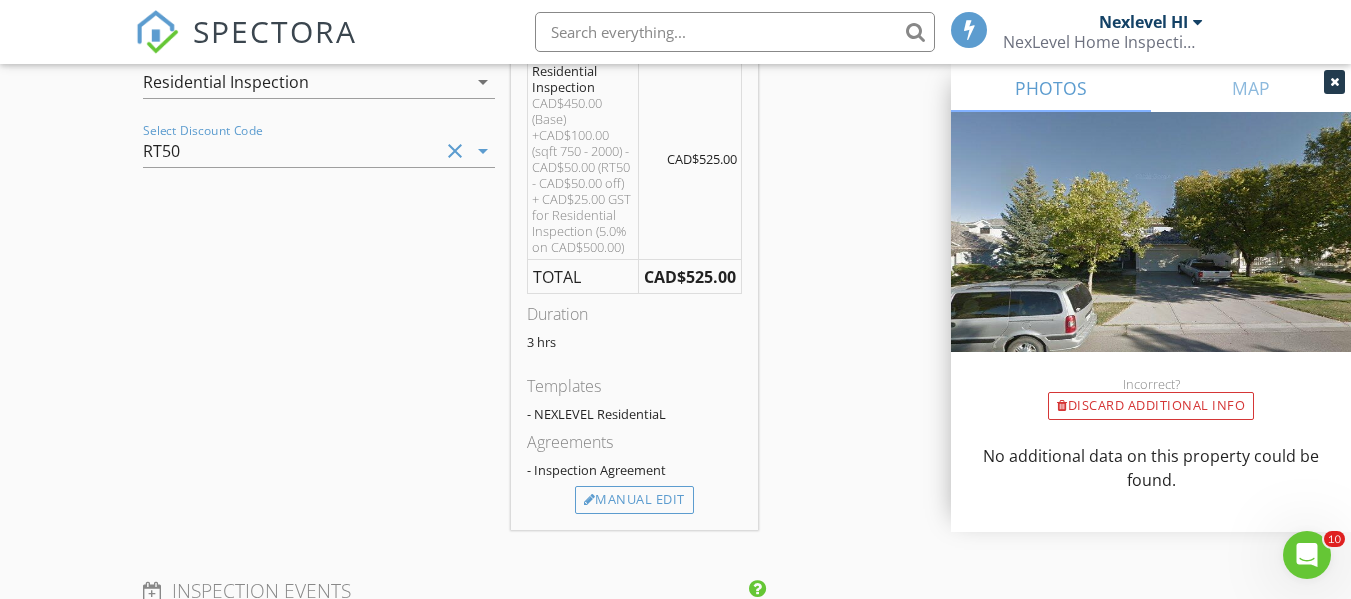 click on "Manual Edit" at bounding box center [634, 500] 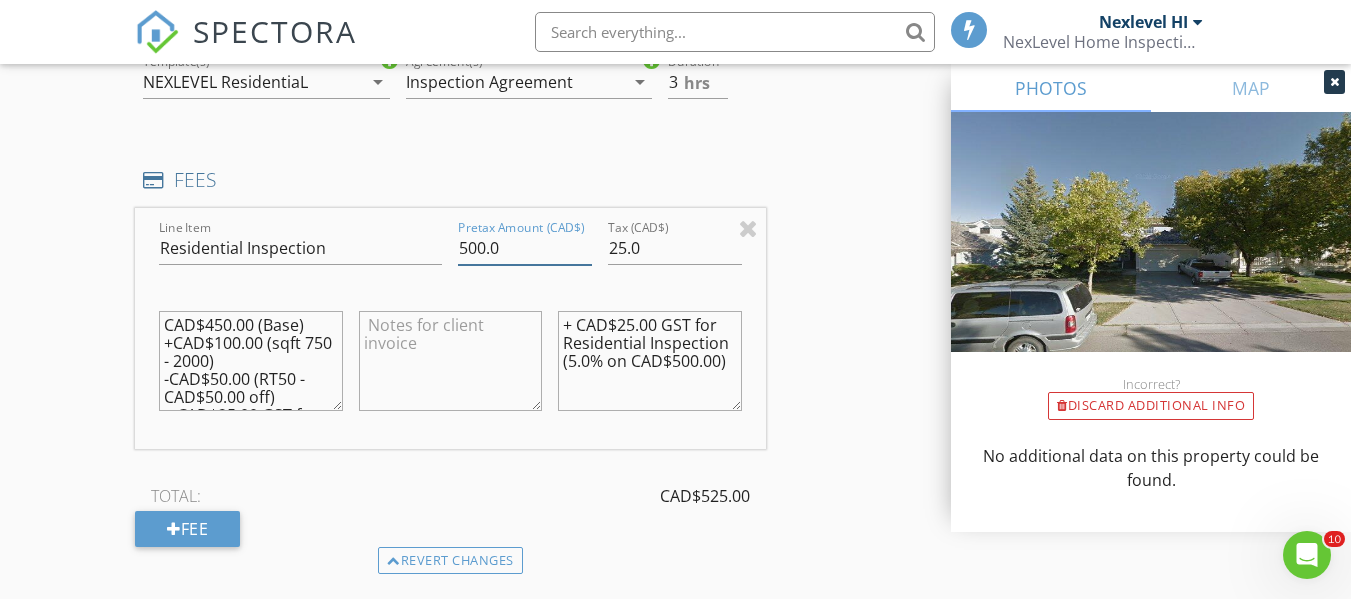 click on "500.0" at bounding box center [525, 248] 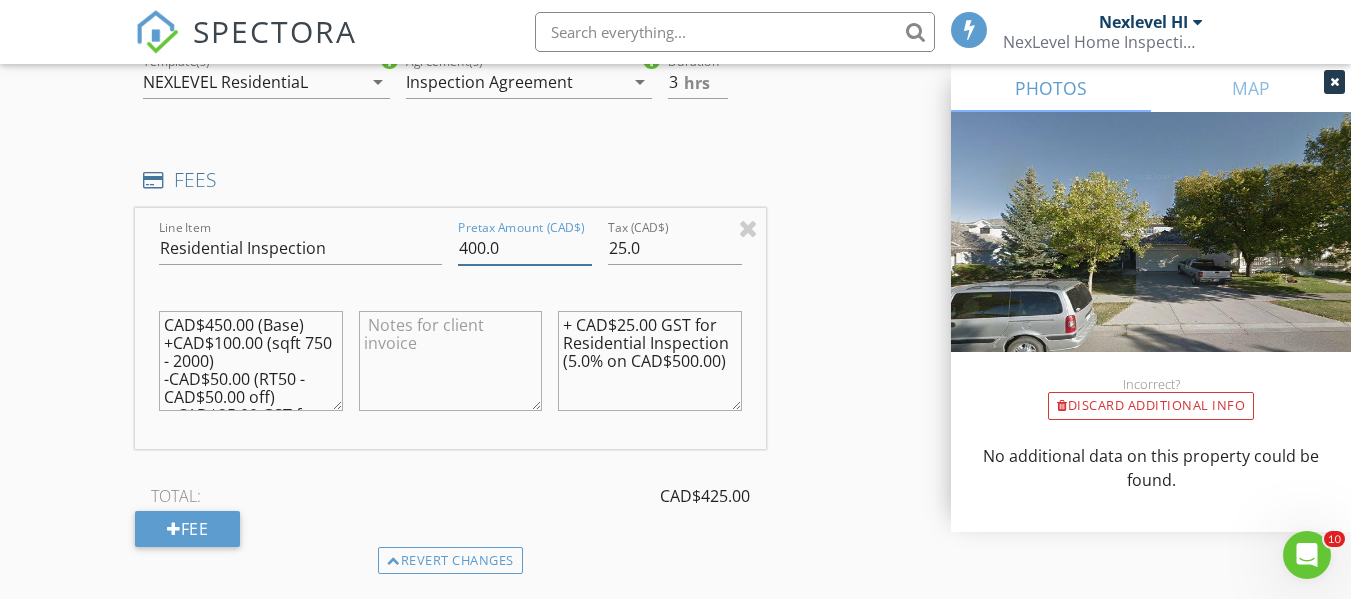 type on "400.0" 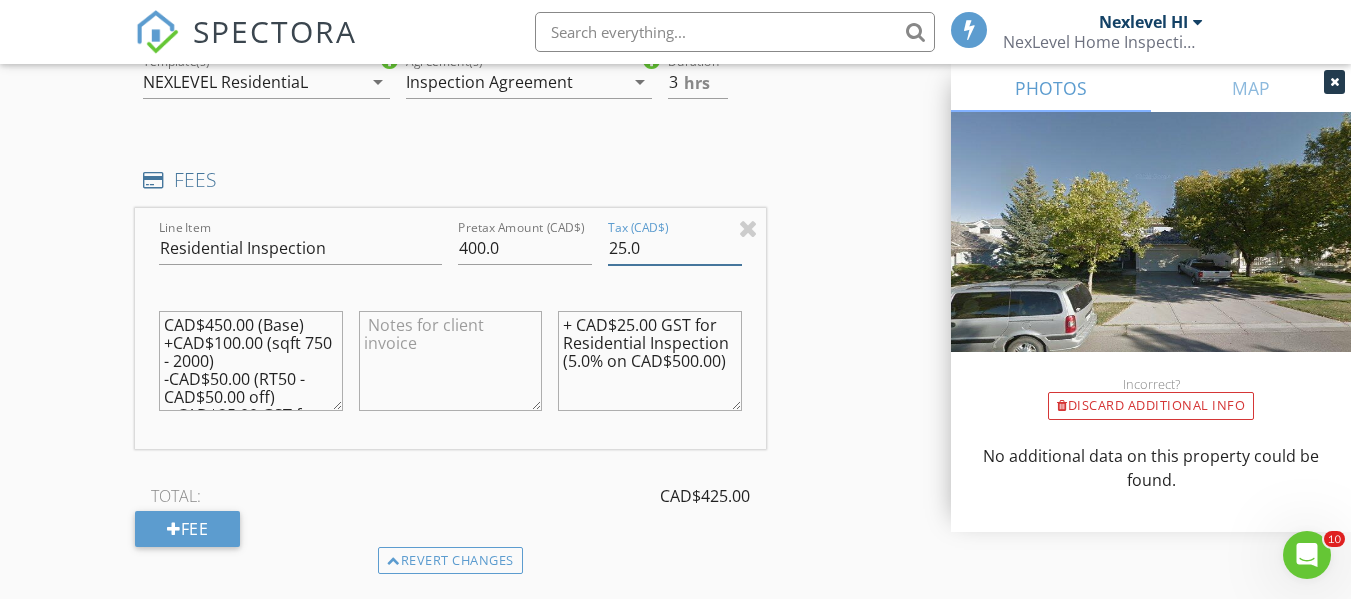 click on "25.0" at bounding box center [675, 248] 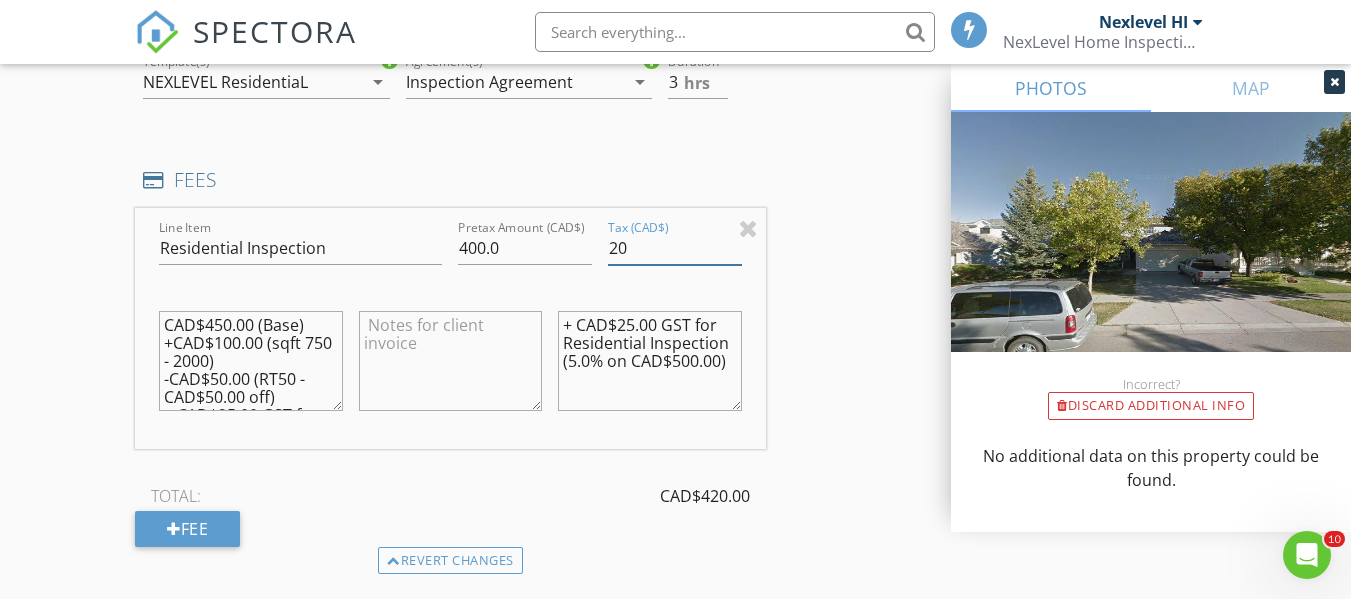type on "20" 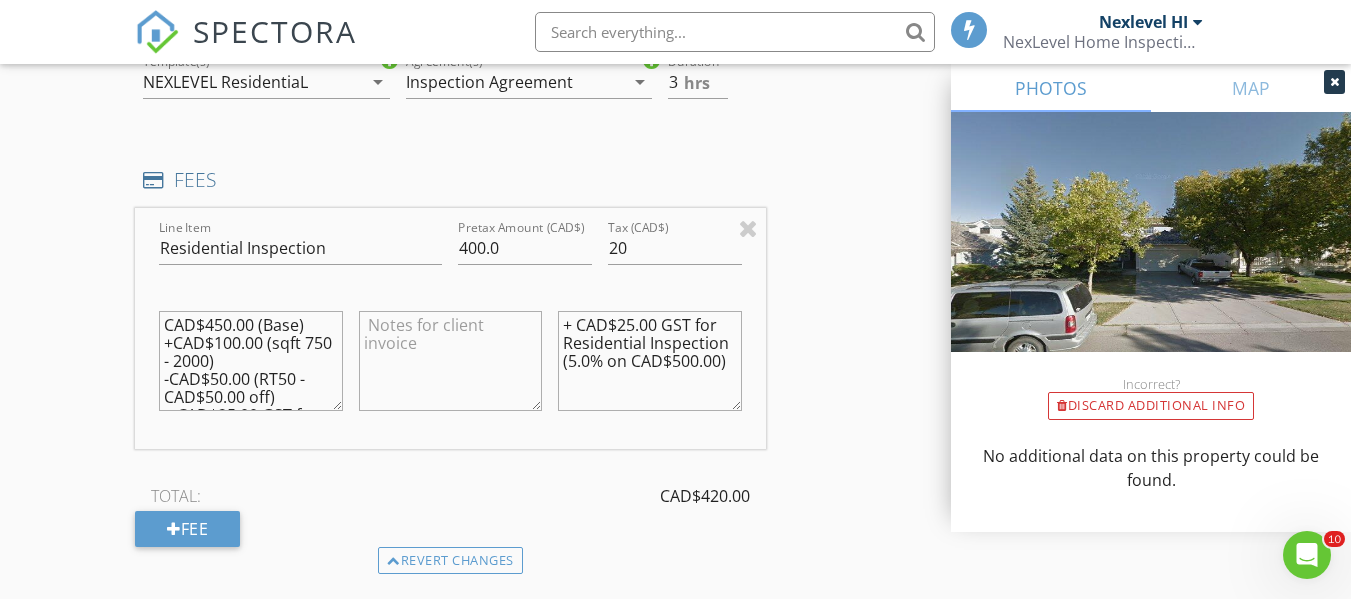 click on "+ CAD$25.00 GST for Residential Inspection (5.0% on CAD$500.00)" at bounding box center [649, 361] 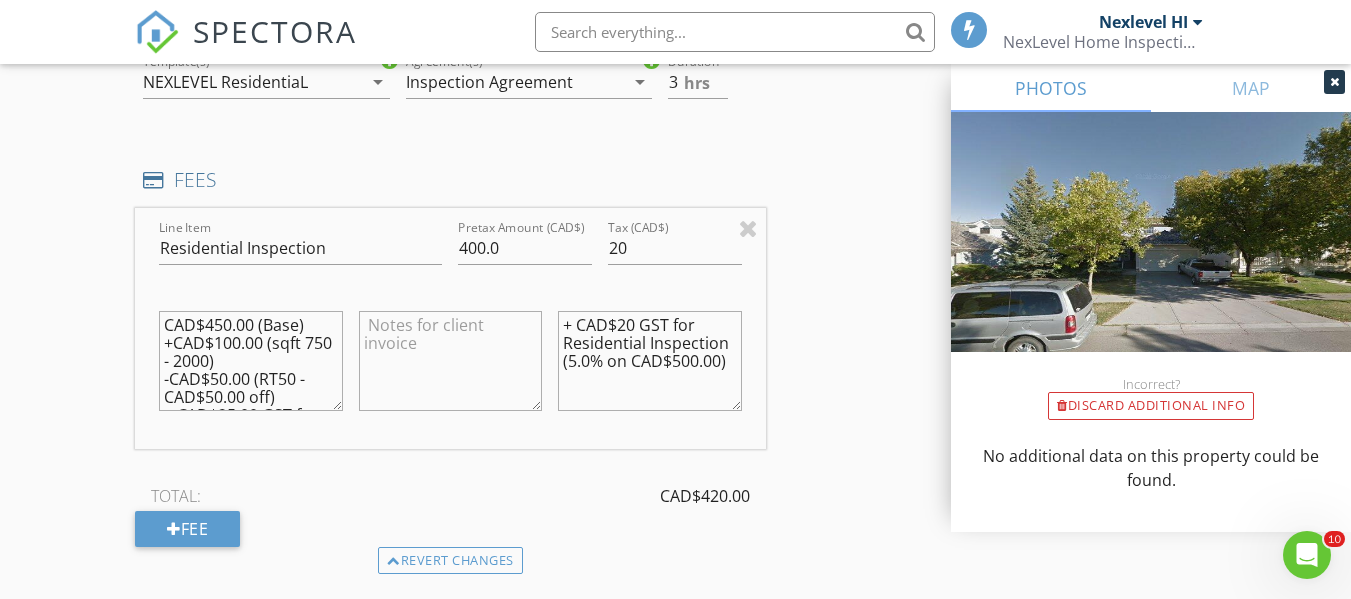 click on "+ CAD$20 GST for Residential Inspection (5.0% on CAD$500.00)" at bounding box center (649, 361) 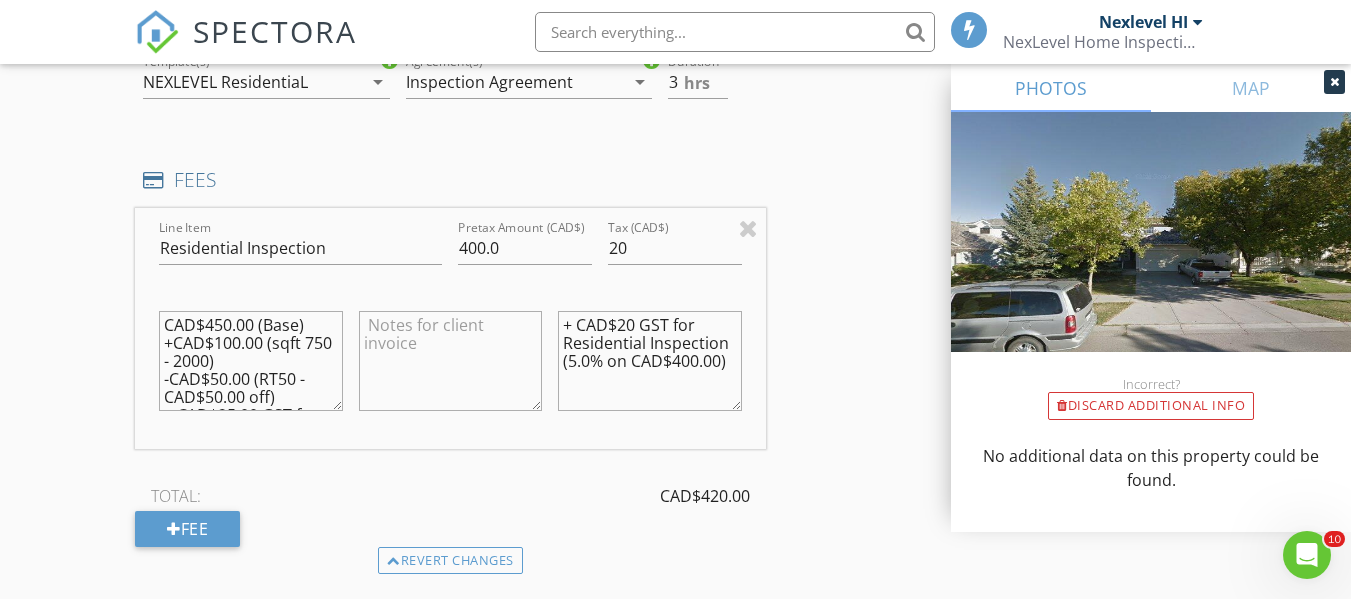 type on "+ CAD$20 GST for Residential Inspection (5.0% on CAD$400.00)" 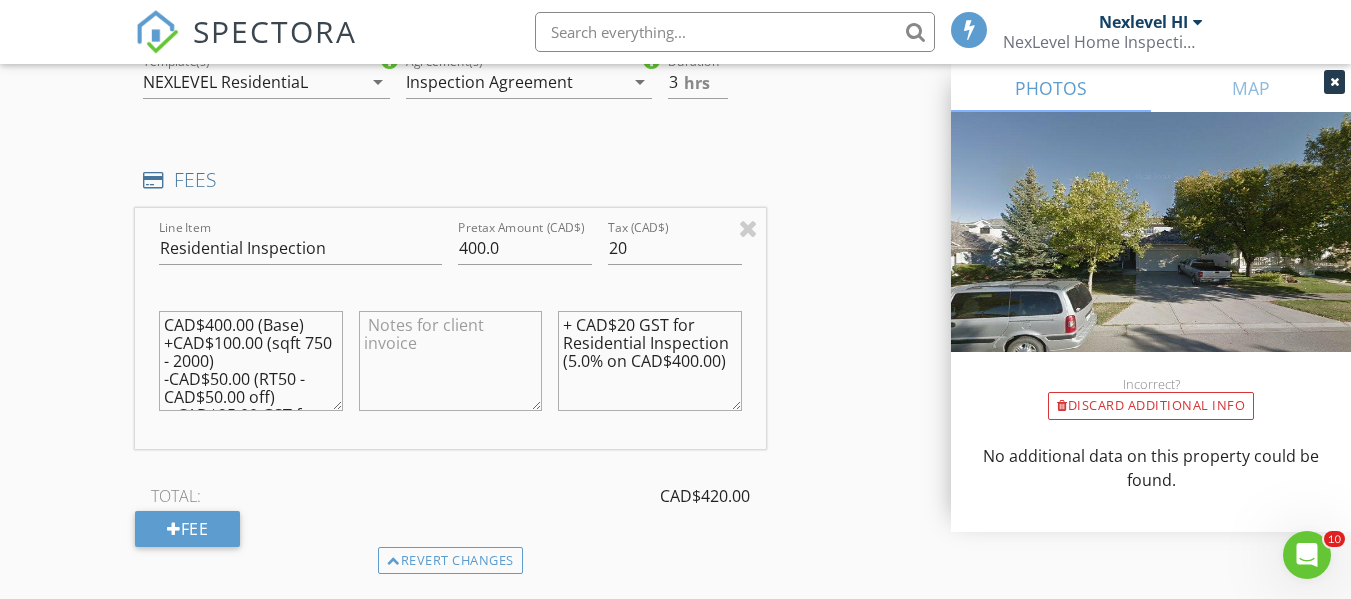 scroll, scrollTop: 90, scrollLeft: 0, axis: vertical 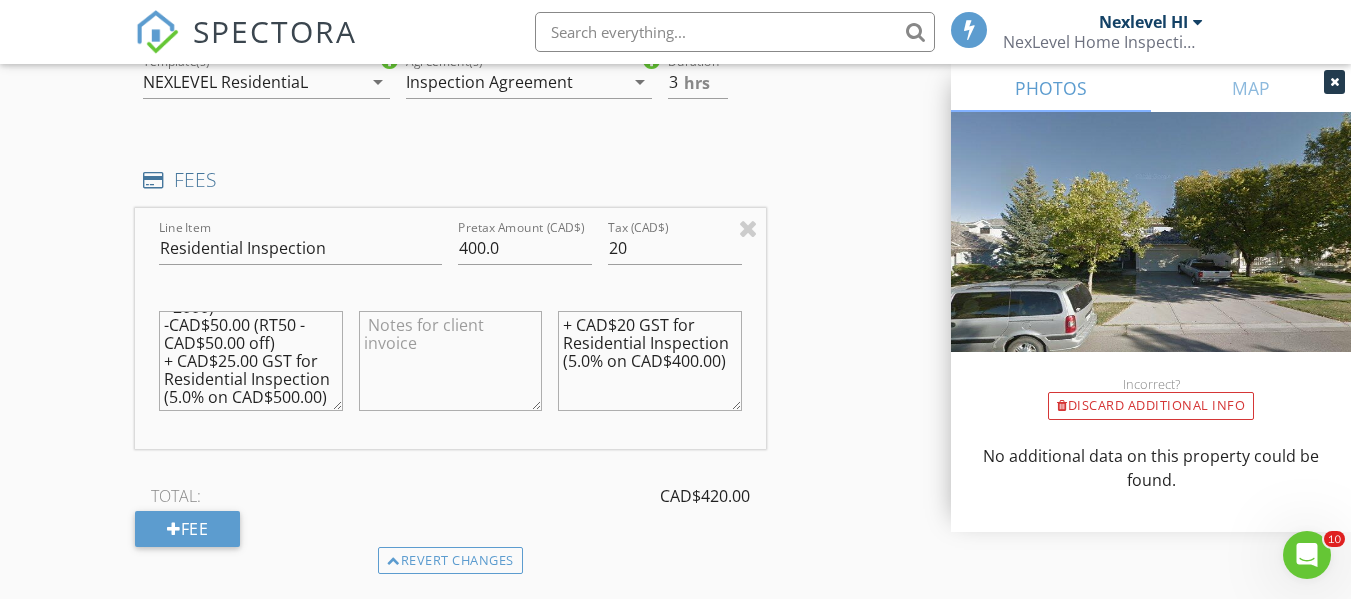 click on "CAD$400.00 (Base)
+CAD$100.00 (sqft 750 - 2000)
-CAD$50.00 (RT50 - CAD$50.00 off)
+ CAD$25.00 GST for Residential Inspection (5.0% on CAD$500.00)" at bounding box center [250, 361] 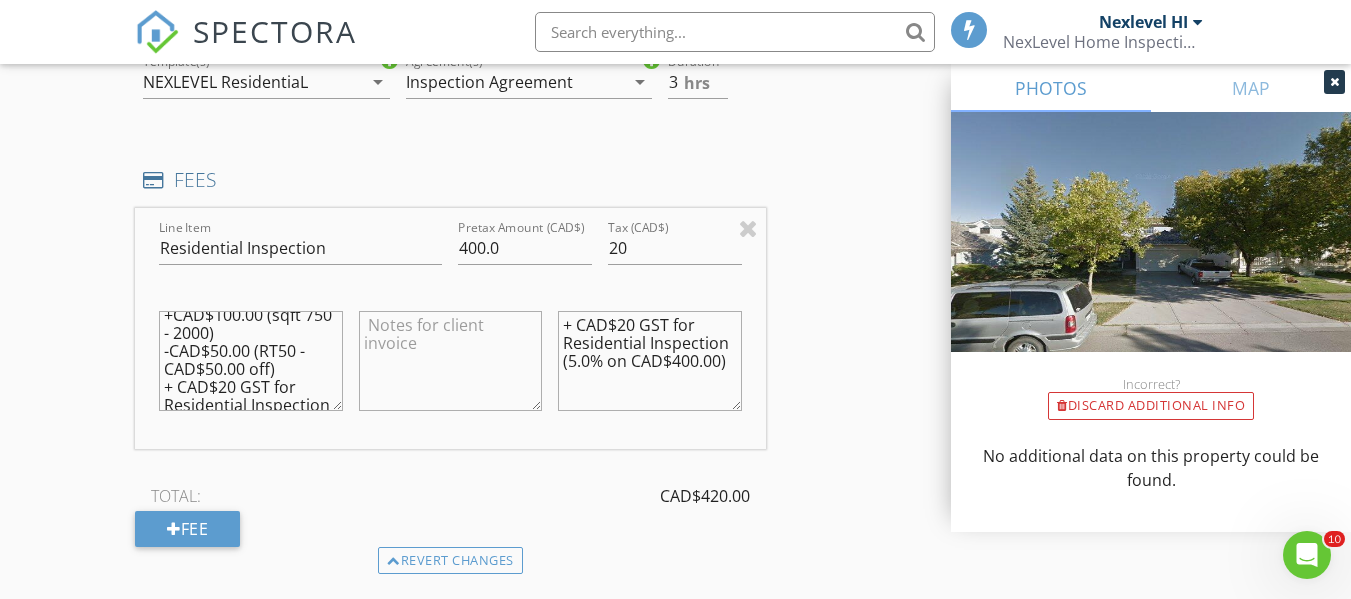 scroll, scrollTop: 0, scrollLeft: 0, axis: both 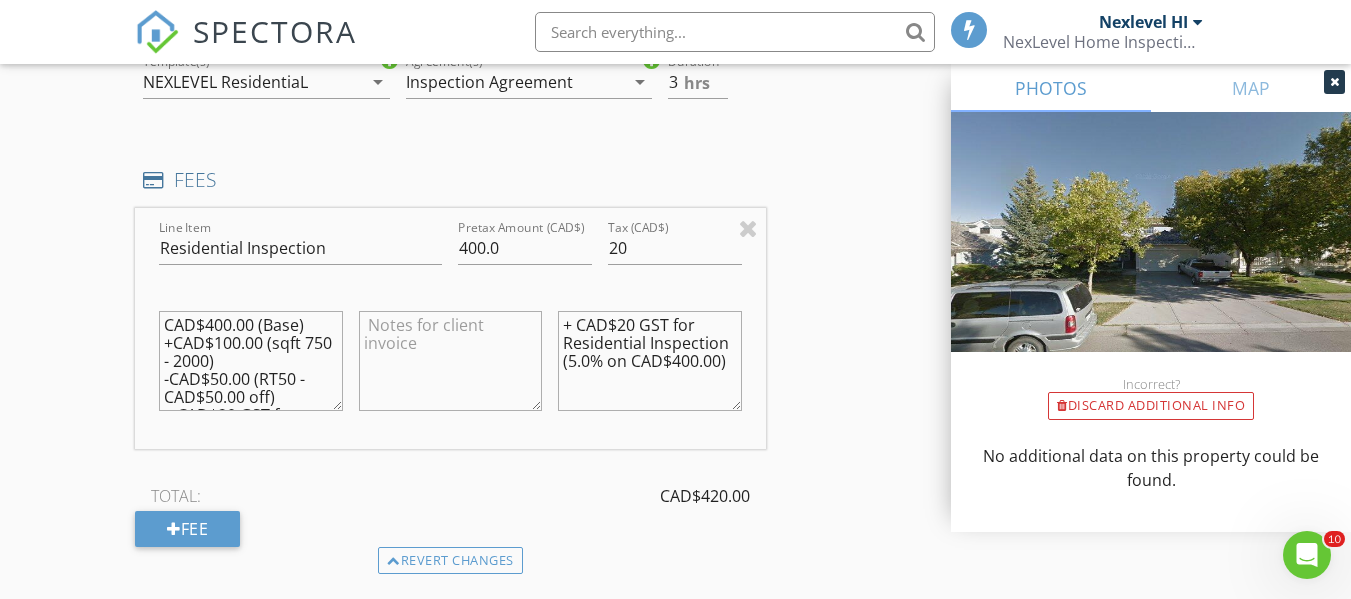 click on "CAD$400.00 (Base)
+CAD$100.00 (sqft 750 - 2000)
-CAD$50.00 (RT50 - CAD$50.00 off)
+ CAD$20 GST for Residential Inspection (5.0% on CAD$500.00)" at bounding box center [250, 361] 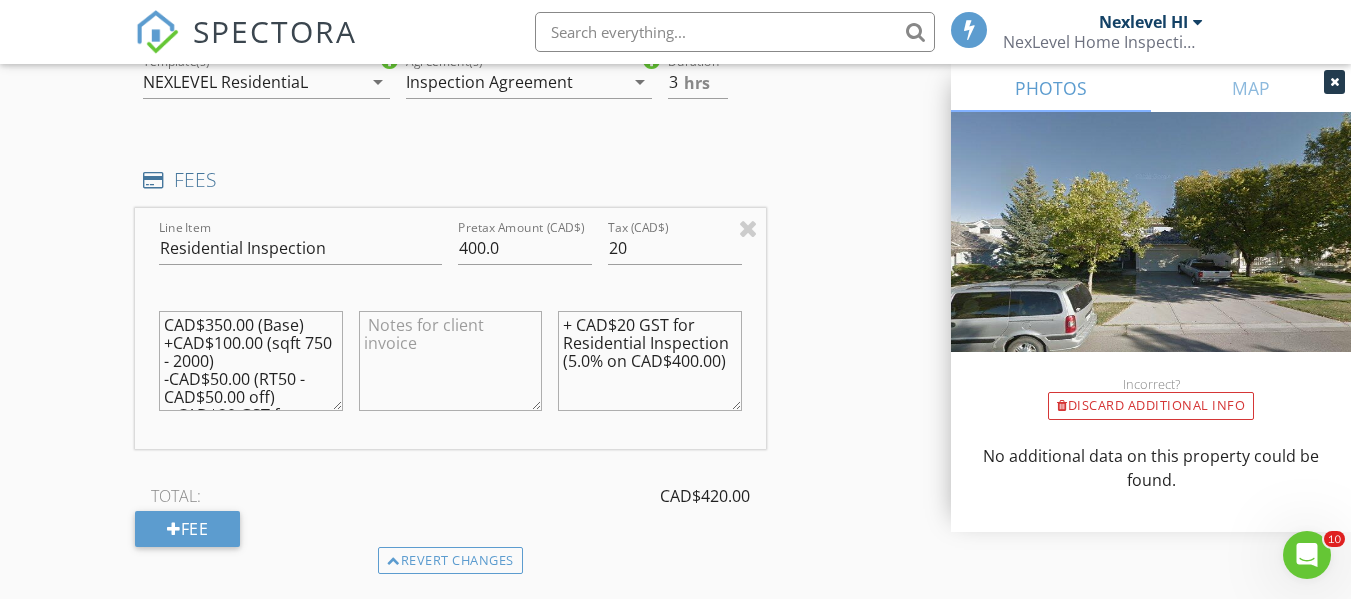 scroll, scrollTop: 90, scrollLeft: 0, axis: vertical 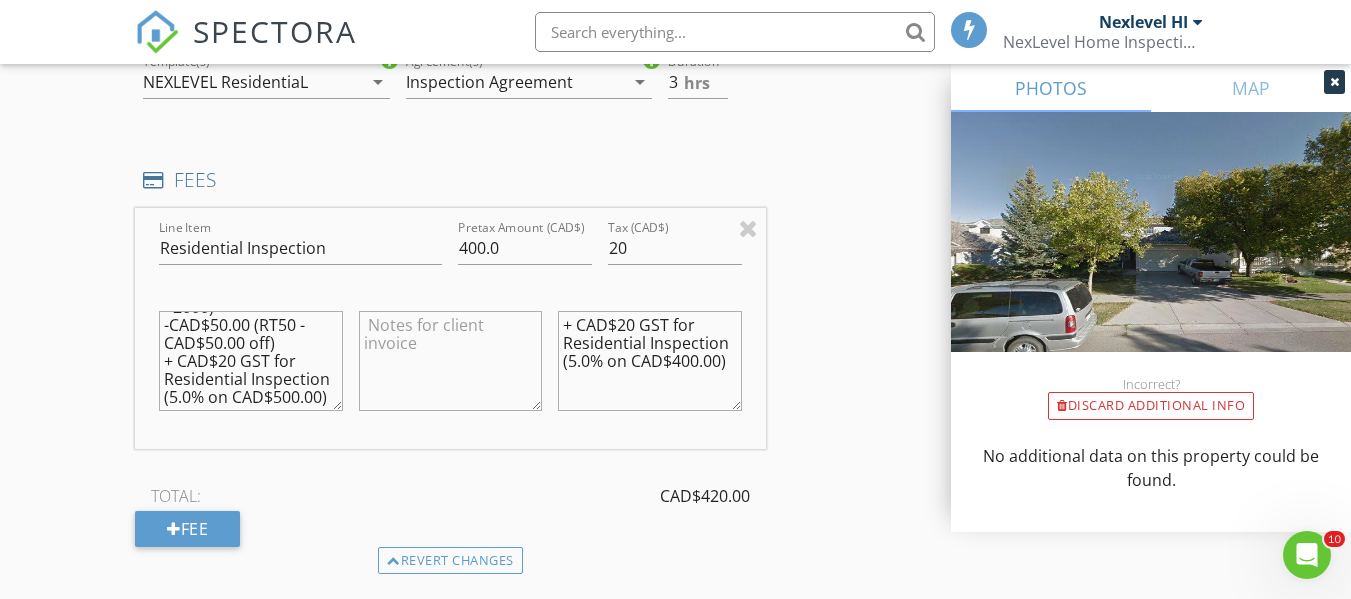click on "CAD$350.00 (Base)
+CAD$100.00 (sqft 750 - 2000)
-CAD$50.00 (RT50 - CAD$50.00 off)
+ CAD$20 GST for Residential Inspection (5.0% on CAD$500.00)" at bounding box center (250, 361) 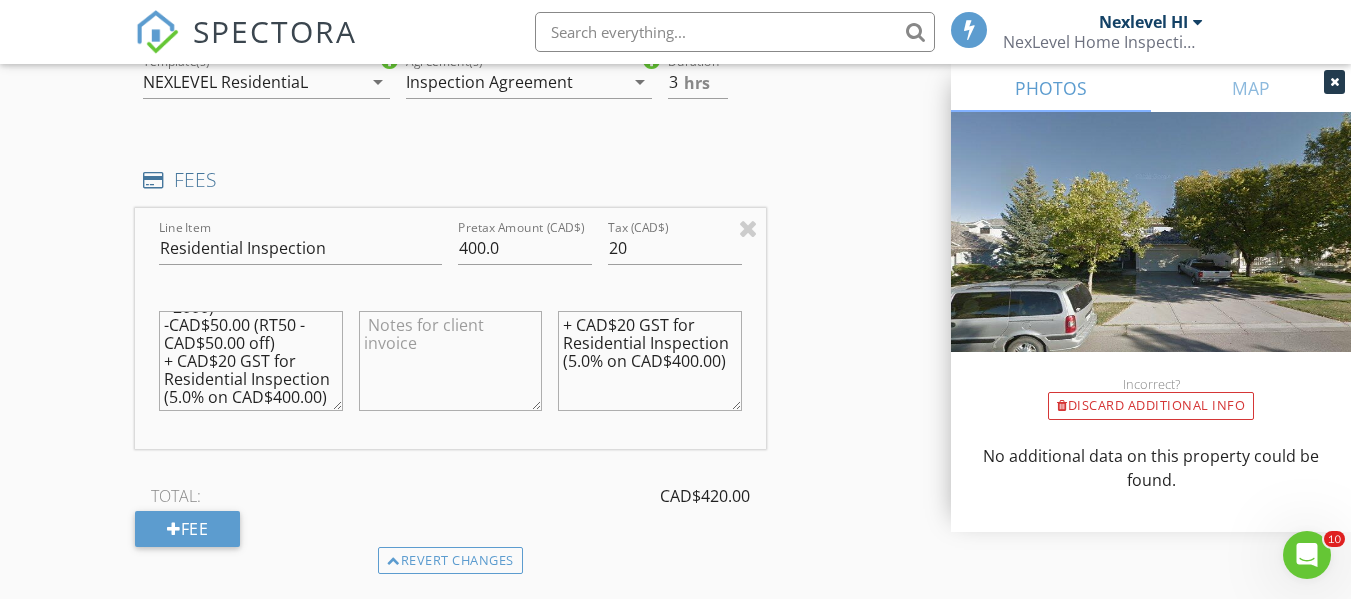 type on "CAD$350.00 (Base)
+CAD$100.00 (sqft 750 - 2000)
-CAD$50.00 (RT50 - CAD$50.00 off)
+ CAD$20 GST for Residential Inspection (5.0% on CAD$400.00)" 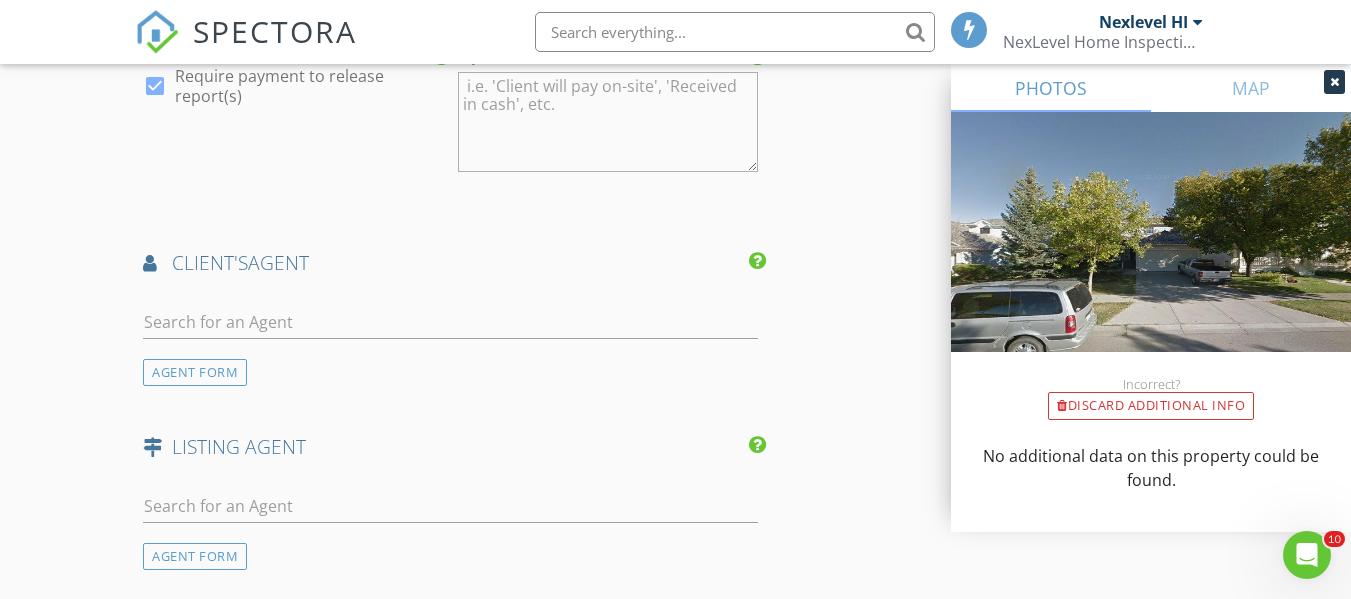 scroll, scrollTop: 2496, scrollLeft: 0, axis: vertical 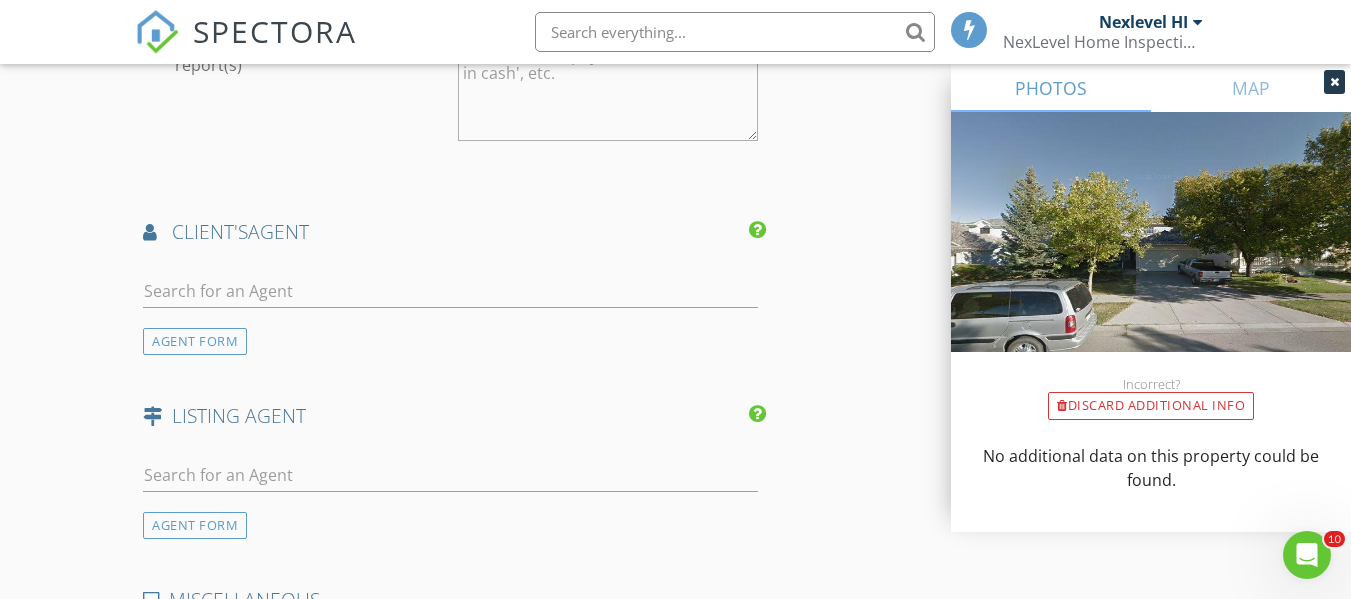 type on "Realtor referral discount is applied to inspection fee" 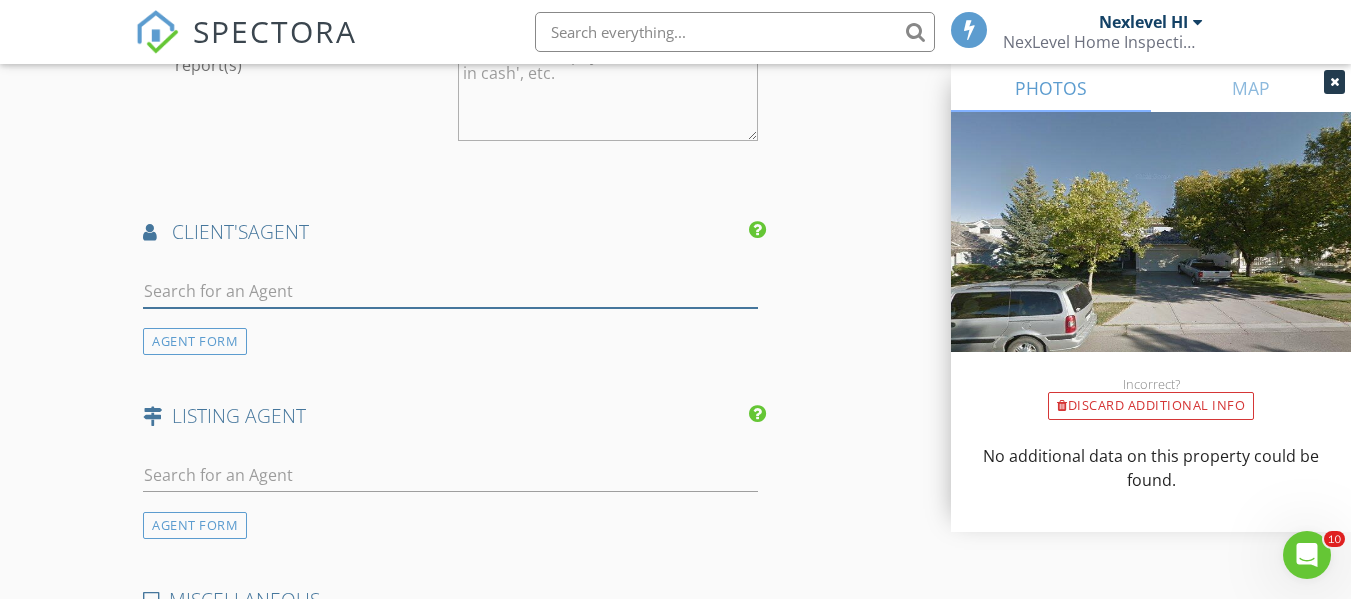 click at bounding box center (450, 291) 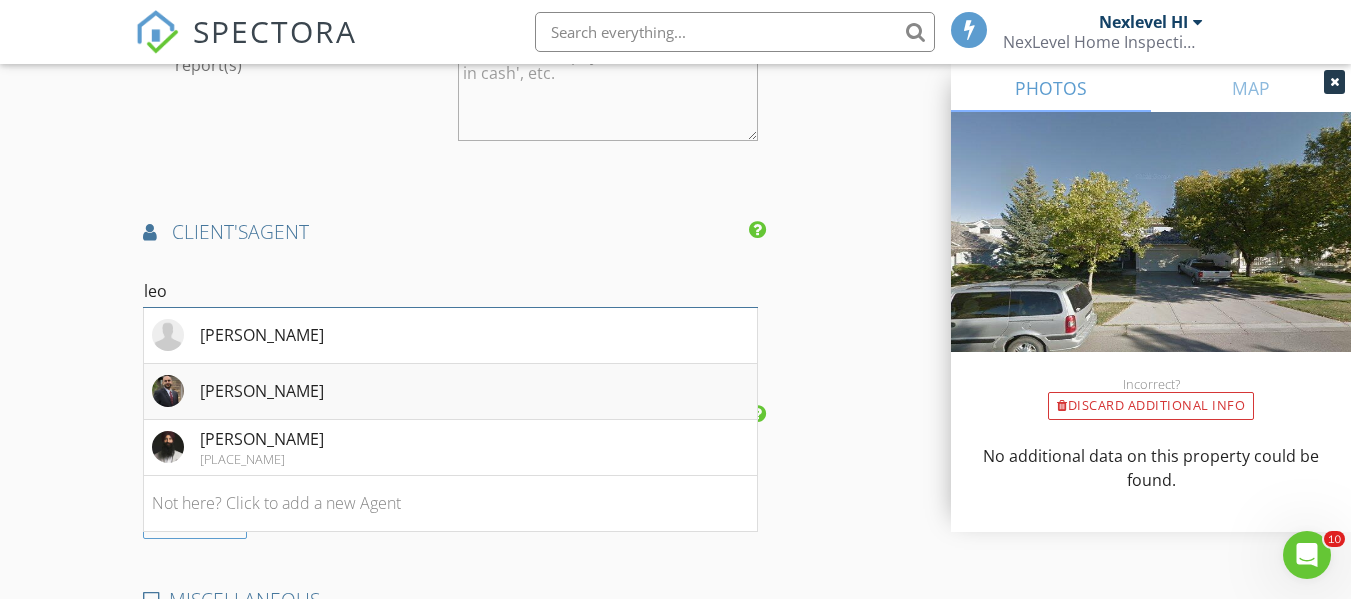 type on "leo" 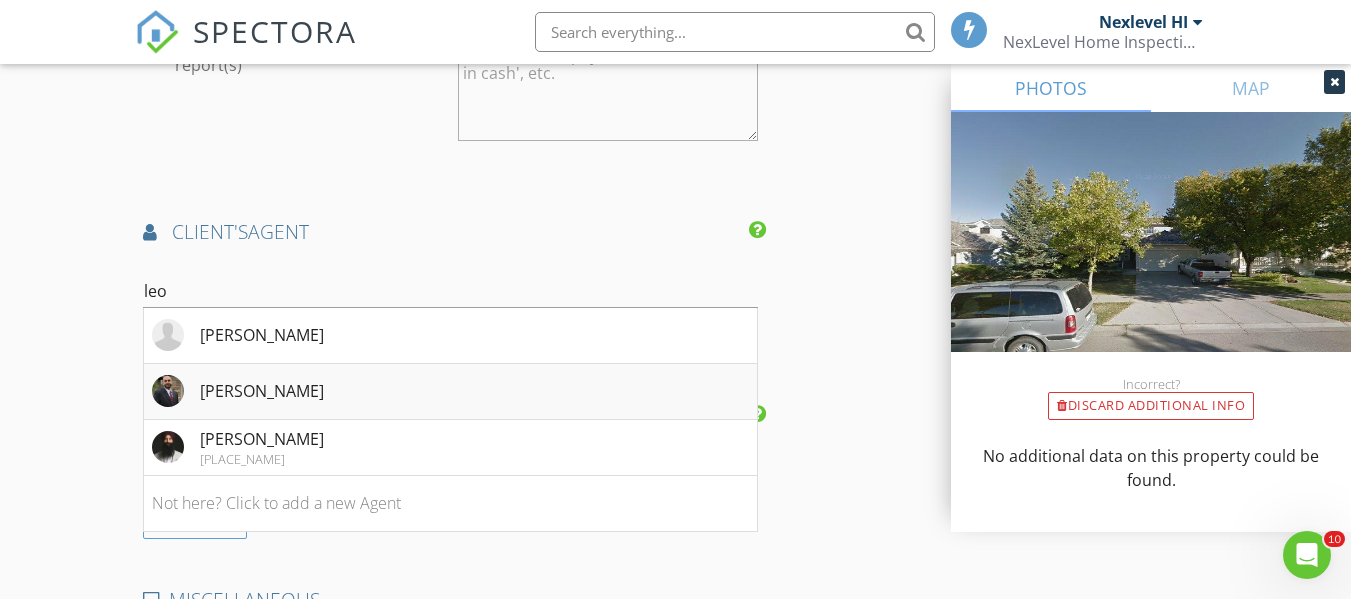click on "[FIRST] [LAST]" at bounding box center (262, 391) 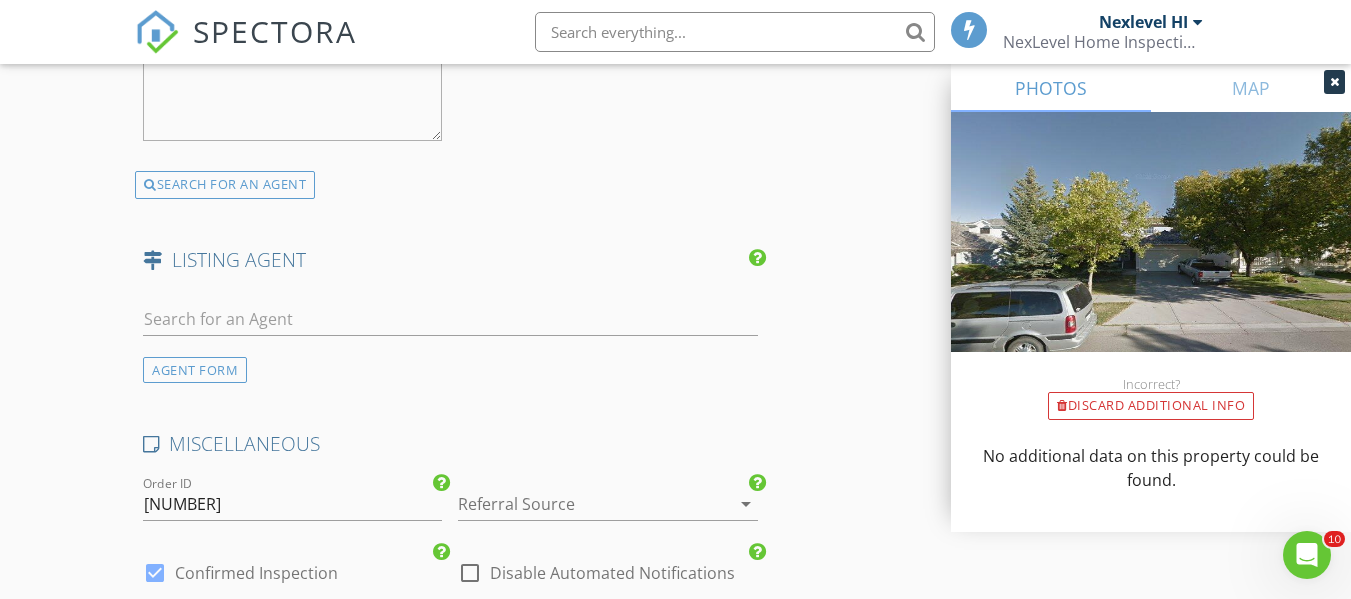 scroll, scrollTop: 3196, scrollLeft: 0, axis: vertical 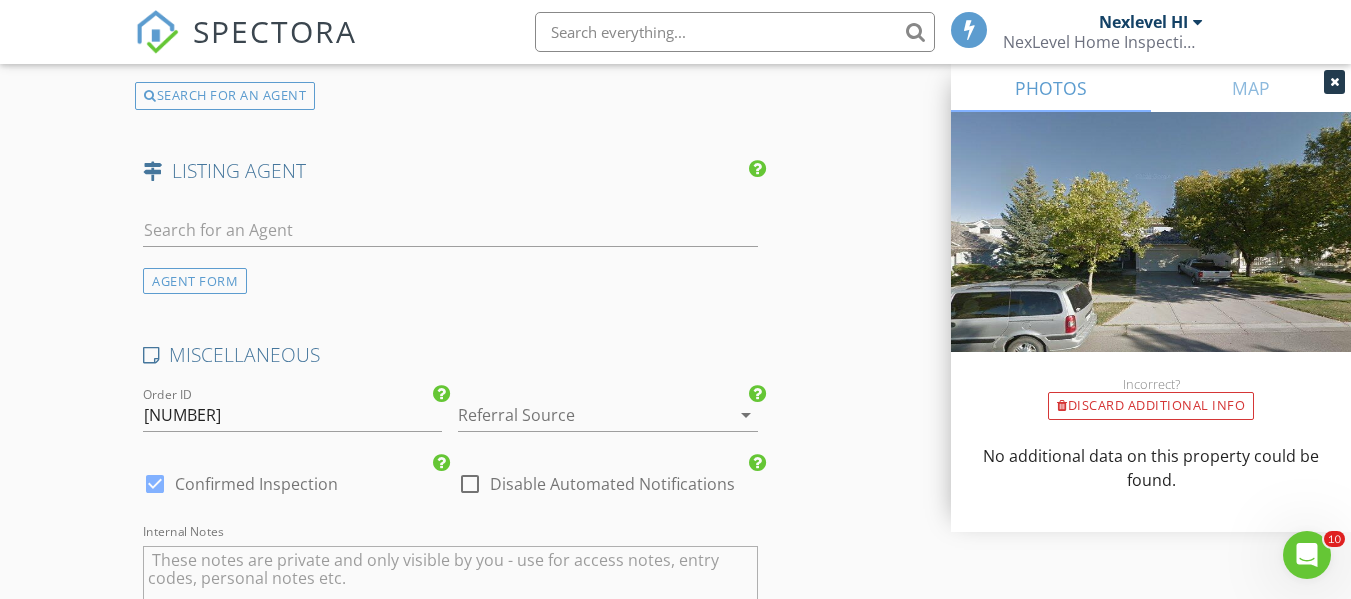 click at bounding box center [579, 415] 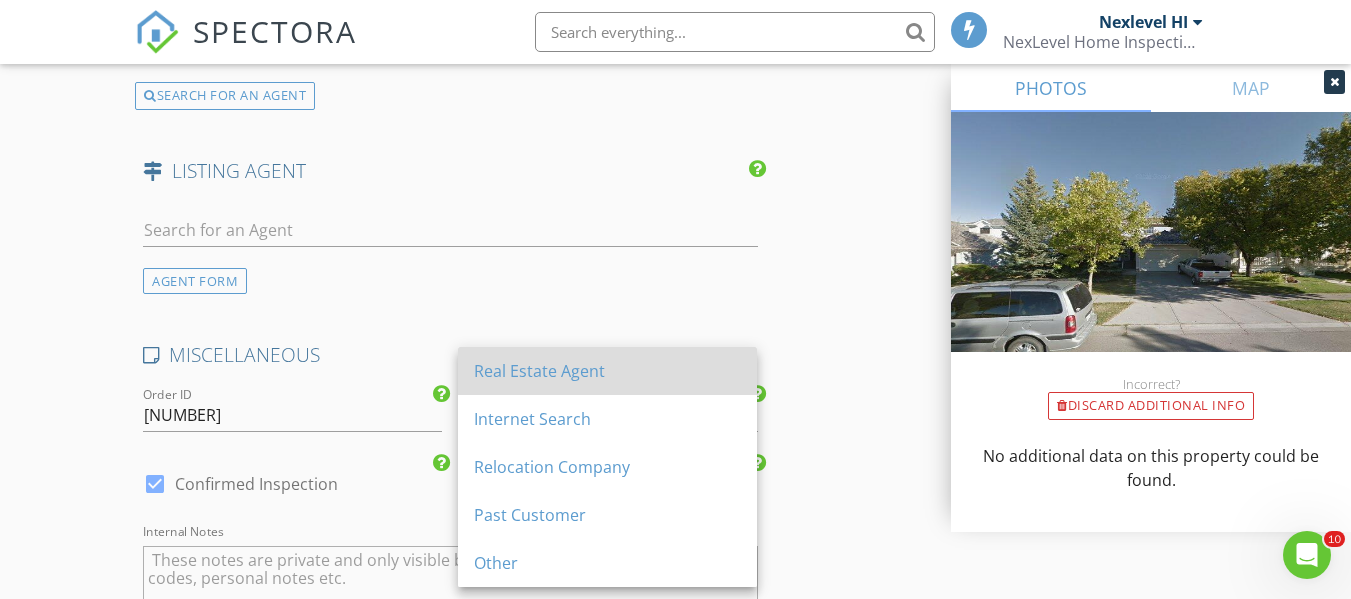 click on "Real Estate Agent" at bounding box center (607, 371) 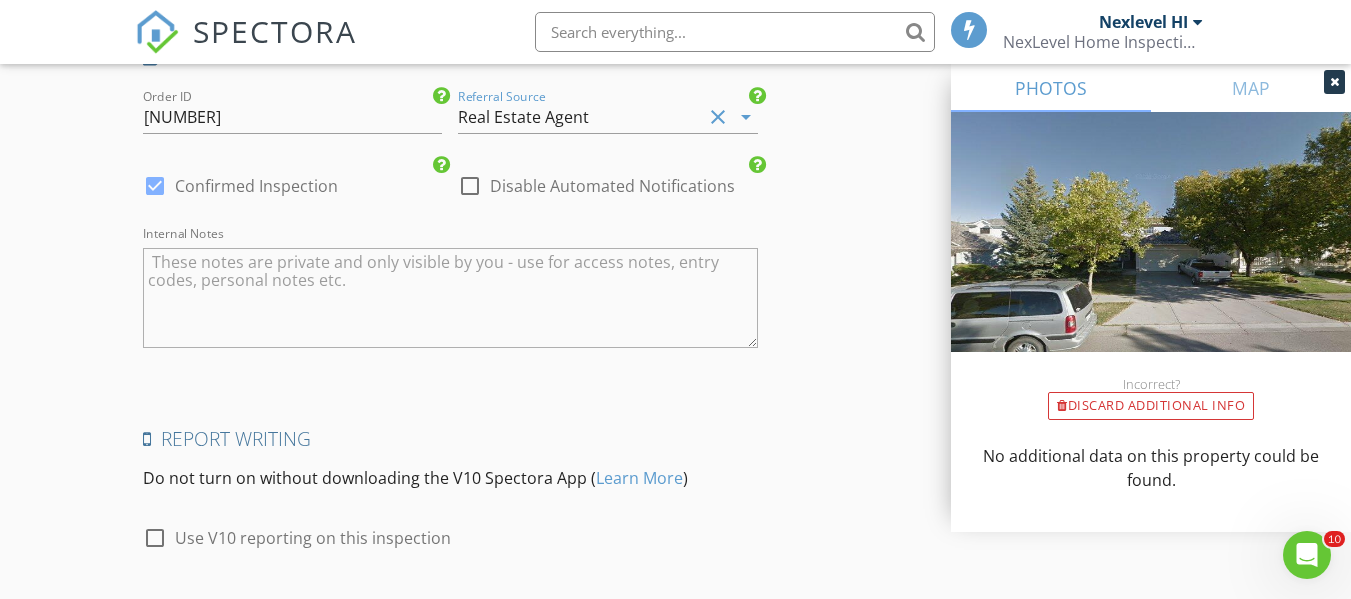 scroll, scrollTop: 3496, scrollLeft: 0, axis: vertical 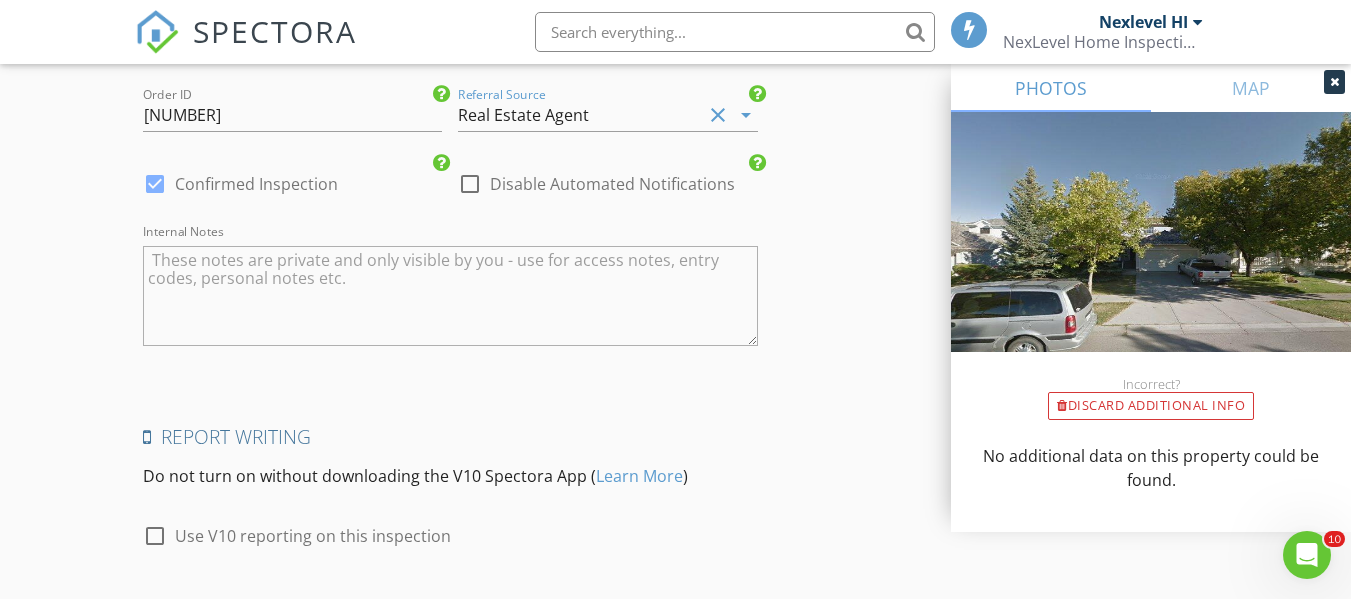 click at bounding box center [155, 536] 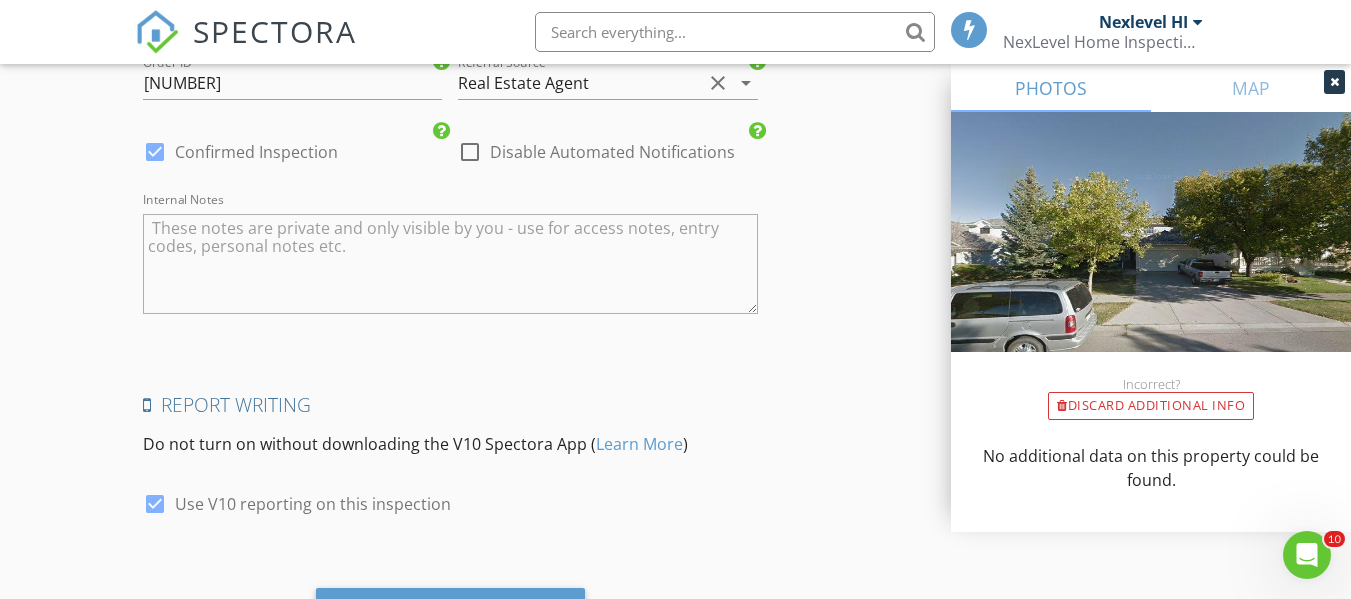 scroll, scrollTop: 3634, scrollLeft: 0, axis: vertical 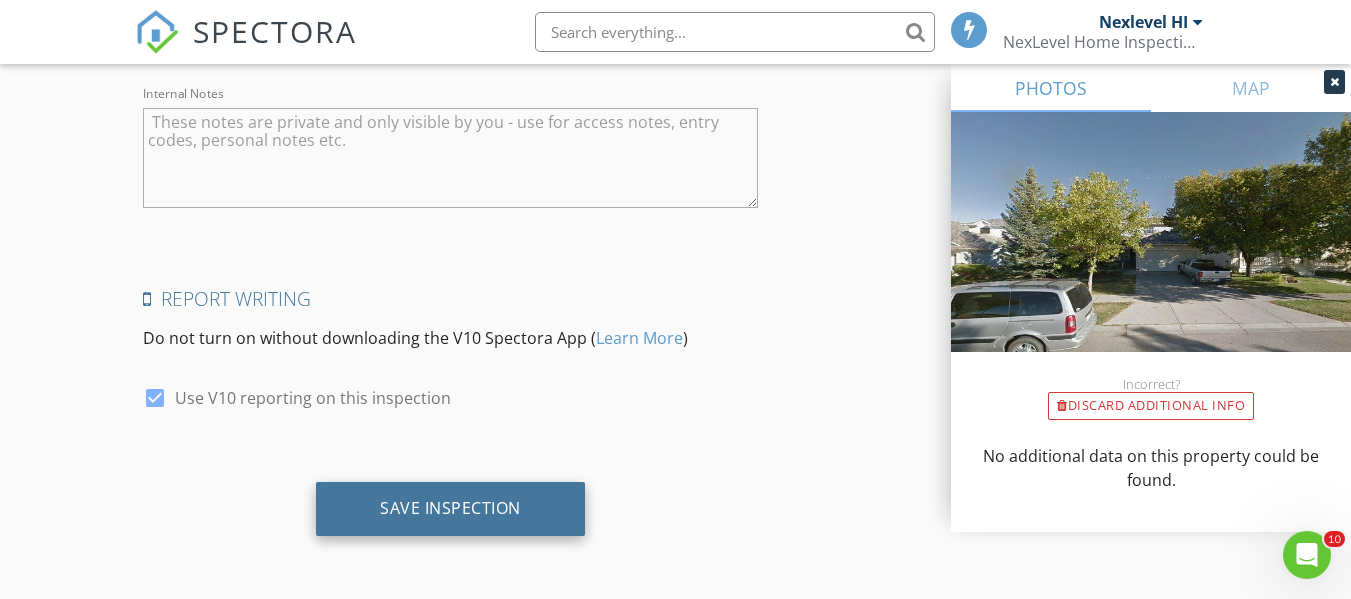 click on "Save Inspection" at bounding box center [450, 508] 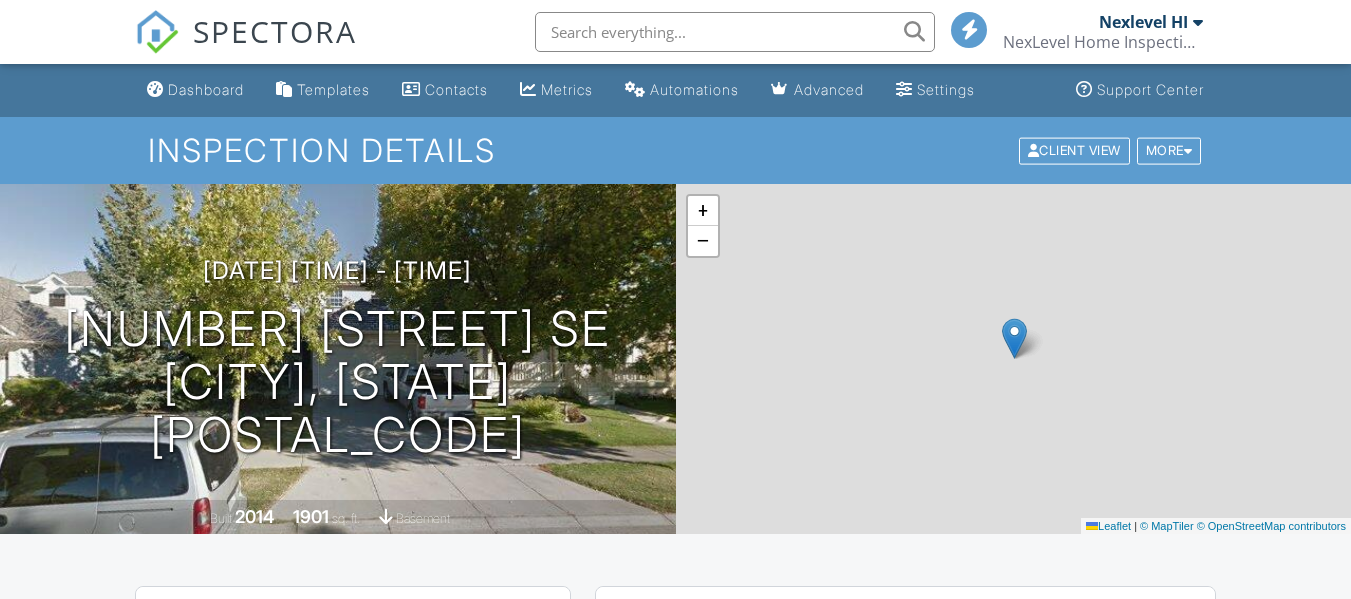 scroll, scrollTop: 0, scrollLeft: 0, axis: both 